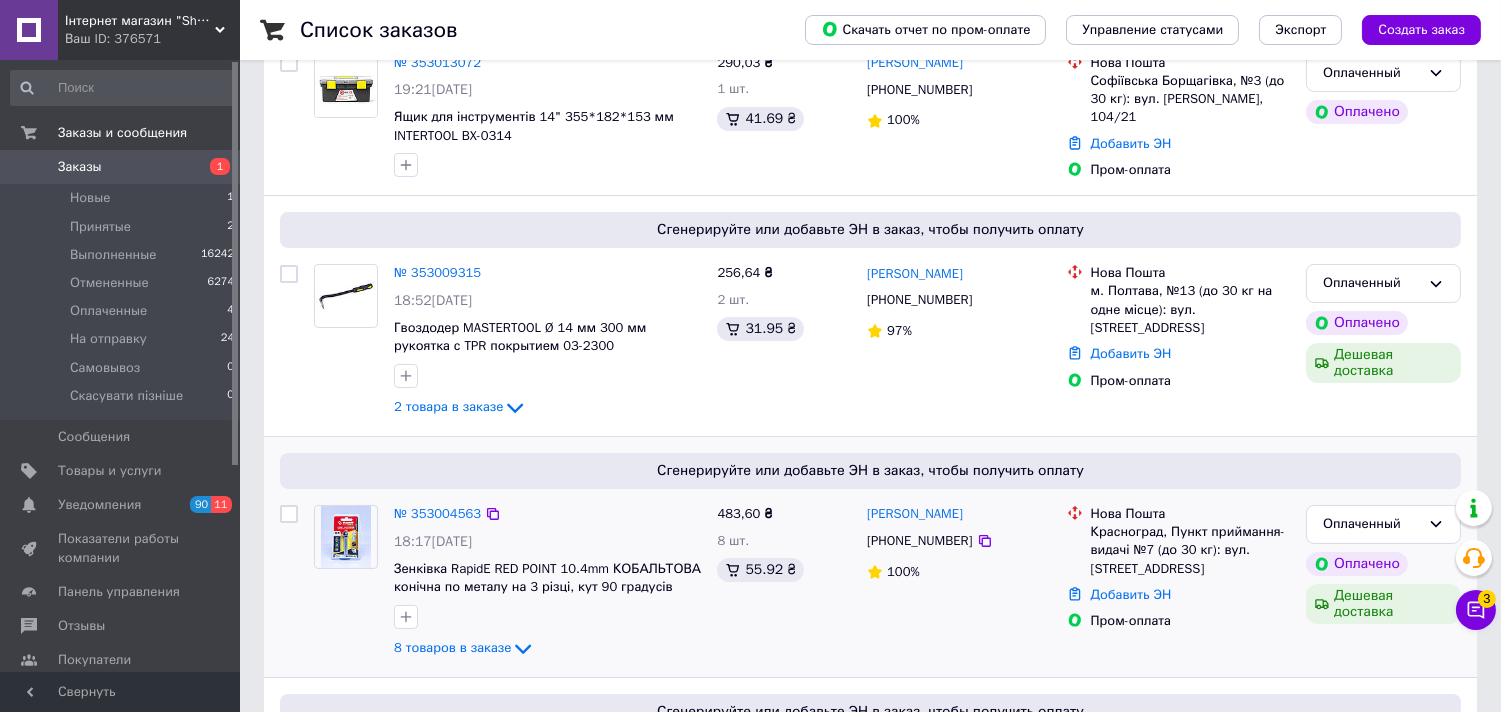 scroll, scrollTop: 333, scrollLeft: 0, axis: vertical 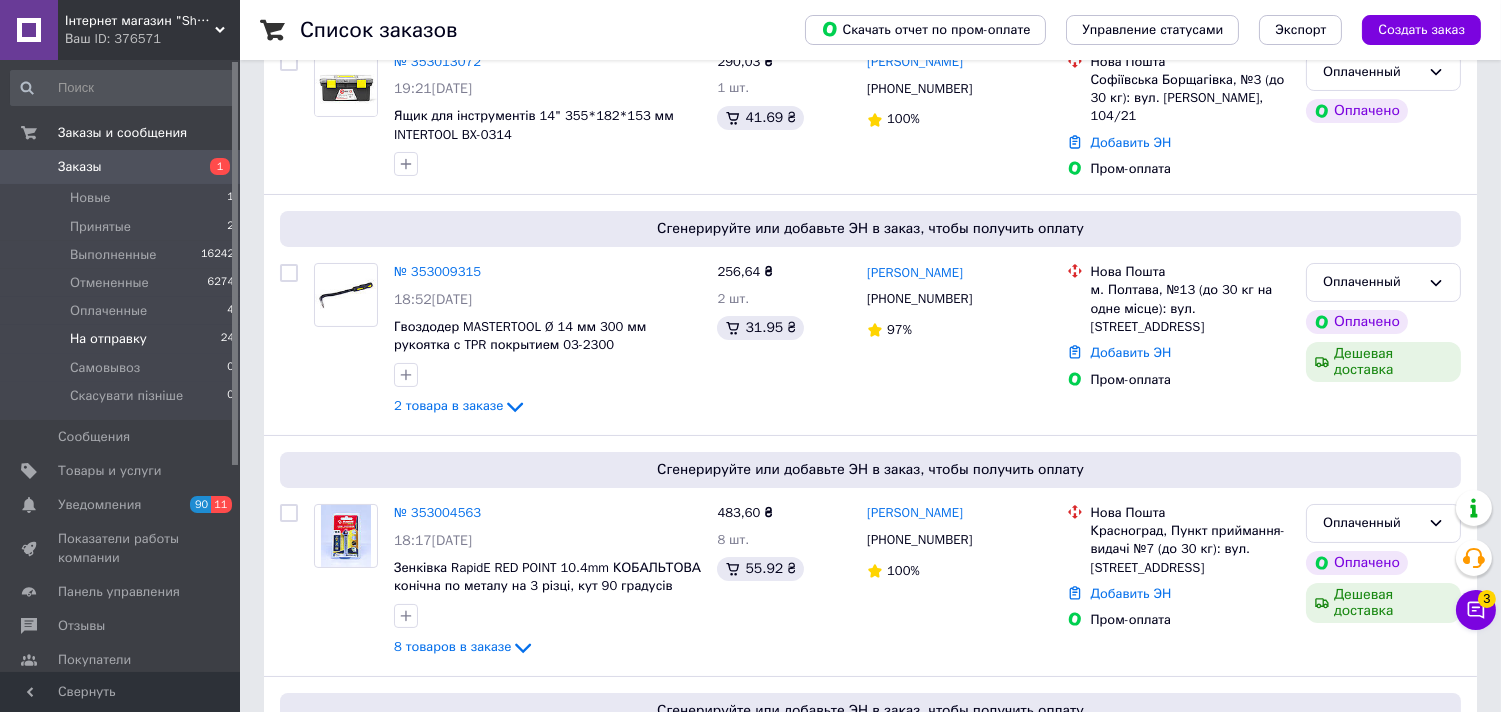 click on "На отправку" at bounding box center (108, 339) 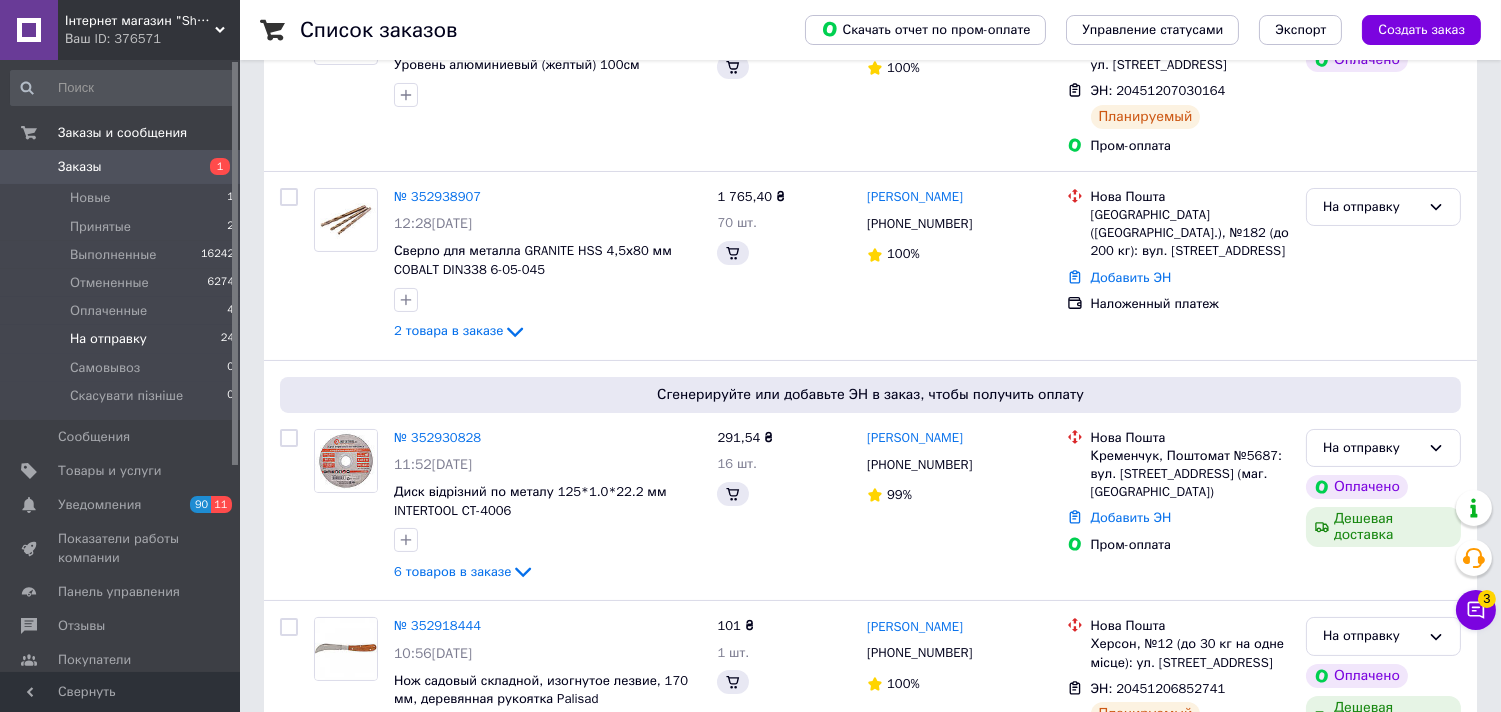 scroll, scrollTop: 0, scrollLeft: 0, axis: both 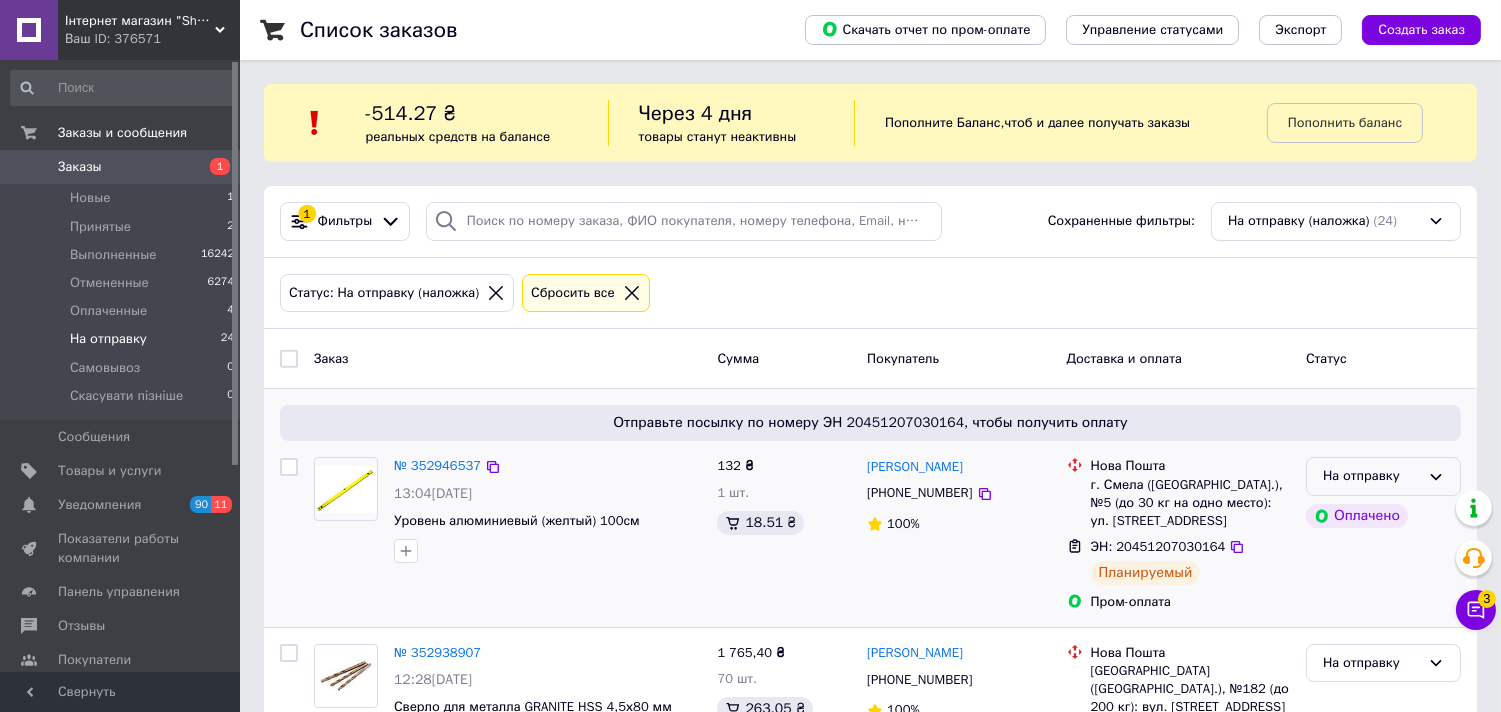 click on "На отправку" at bounding box center [1371, 476] 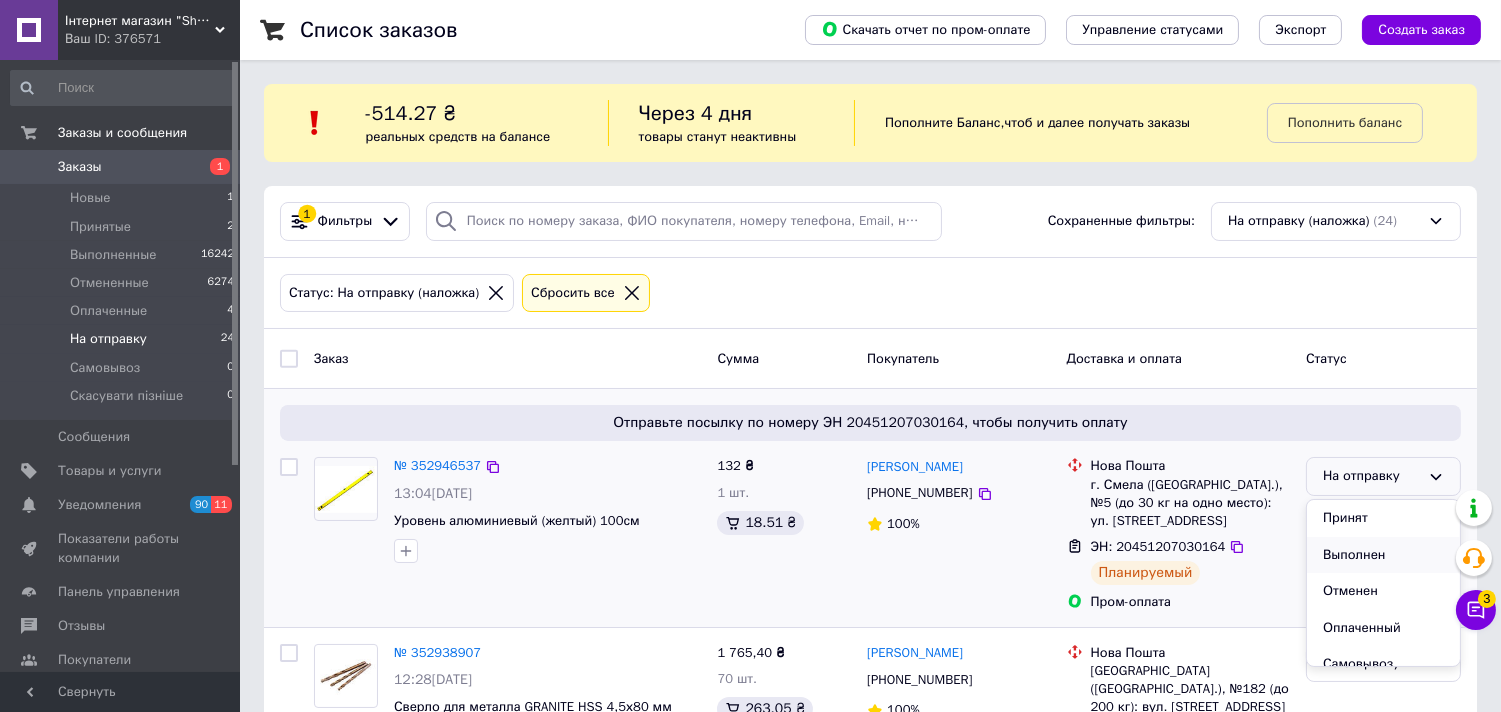 click on "Выполнен" at bounding box center (1383, 555) 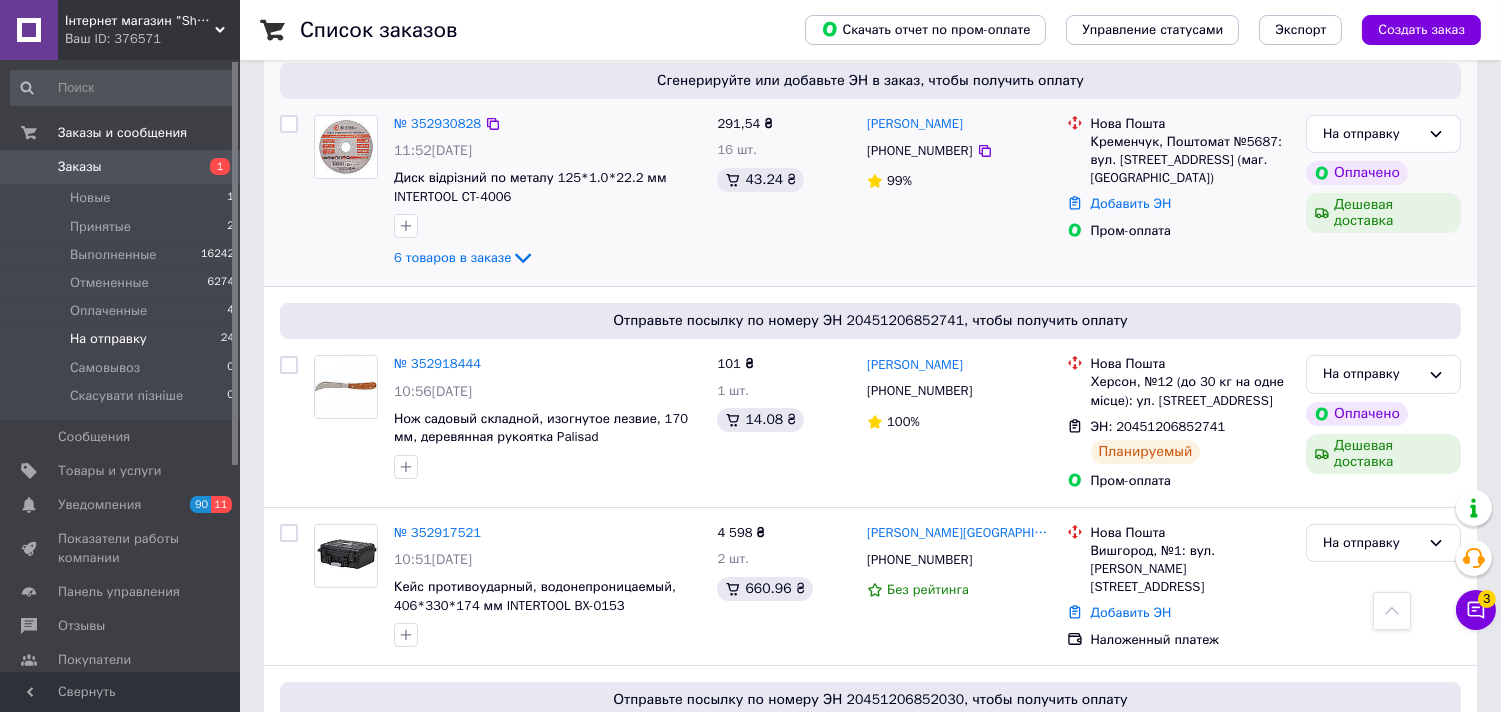 scroll, scrollTop: 777, scrollLeft: 0, axis: vertical 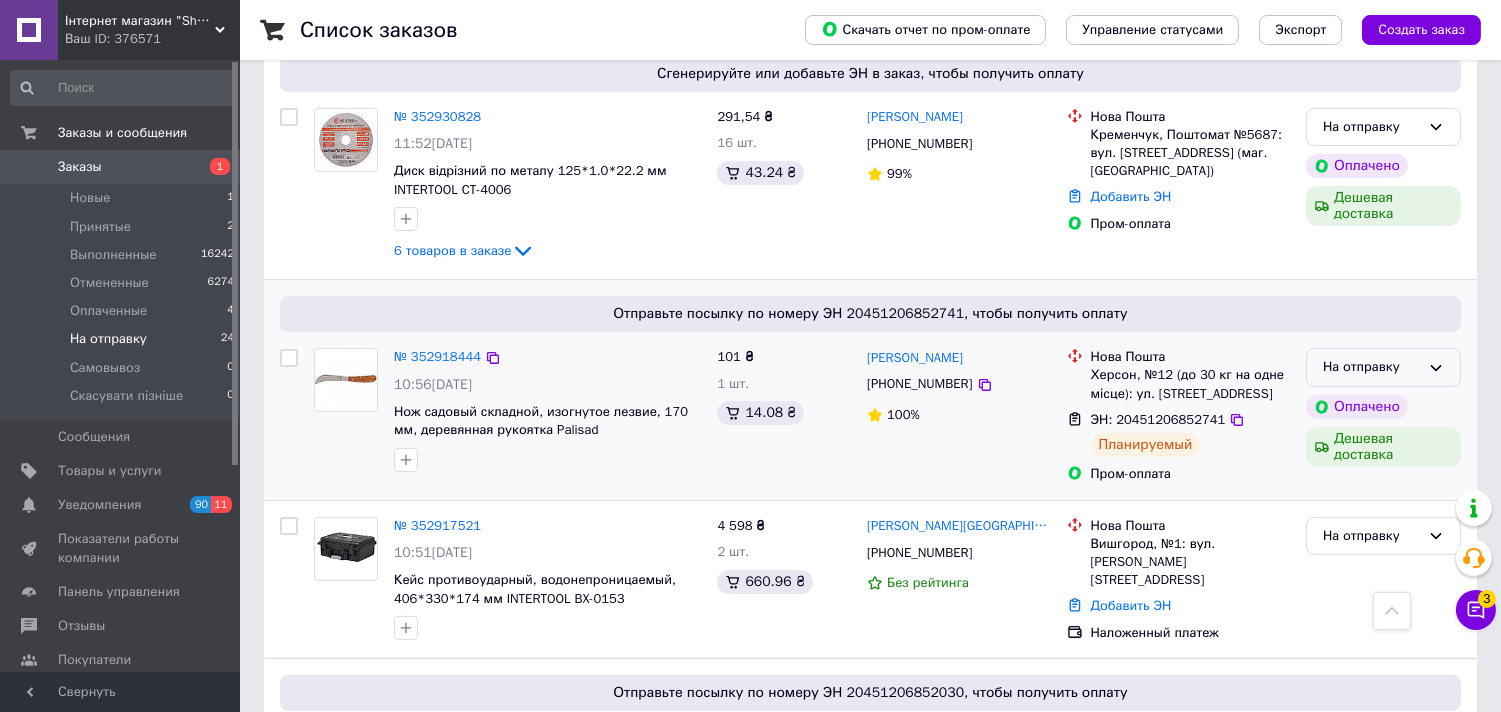 click 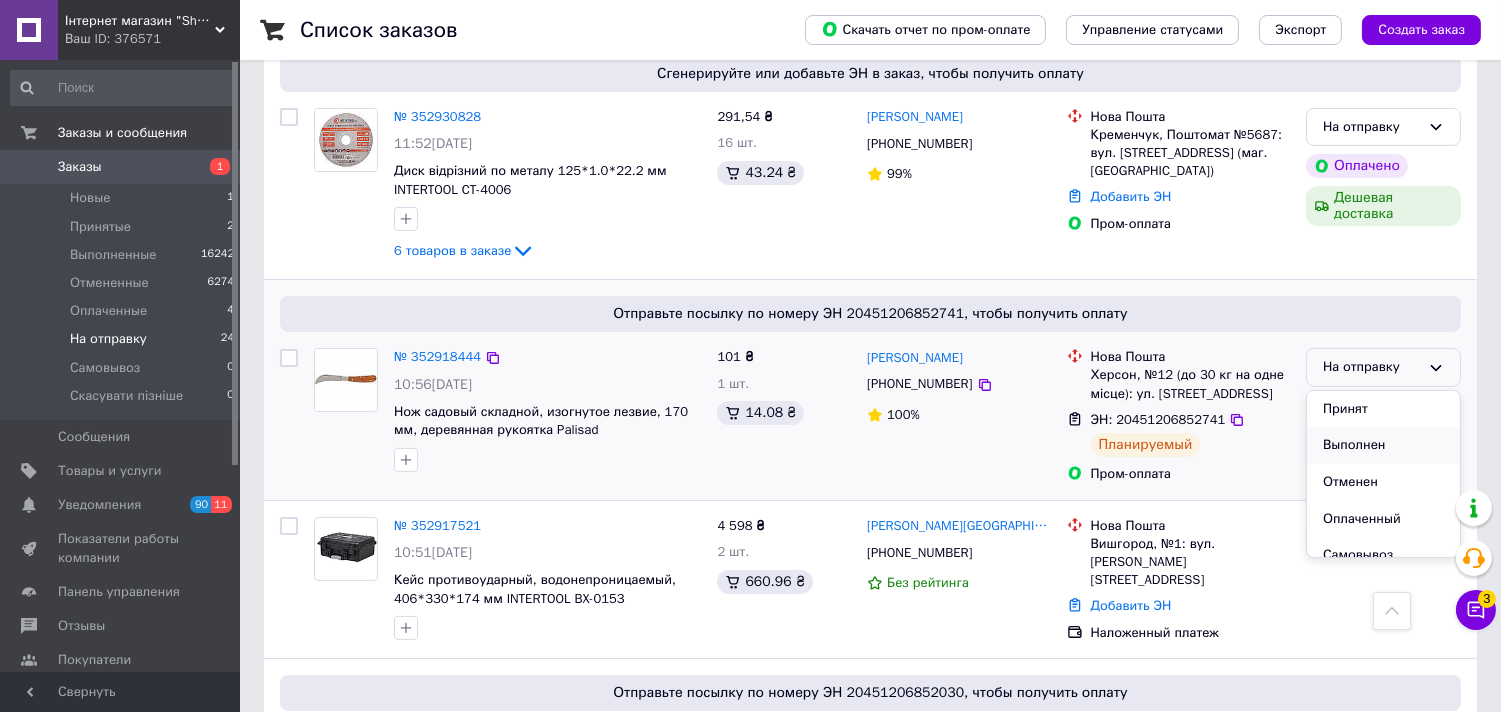 click on "Выполнен" at bounding box center [1383, 445] 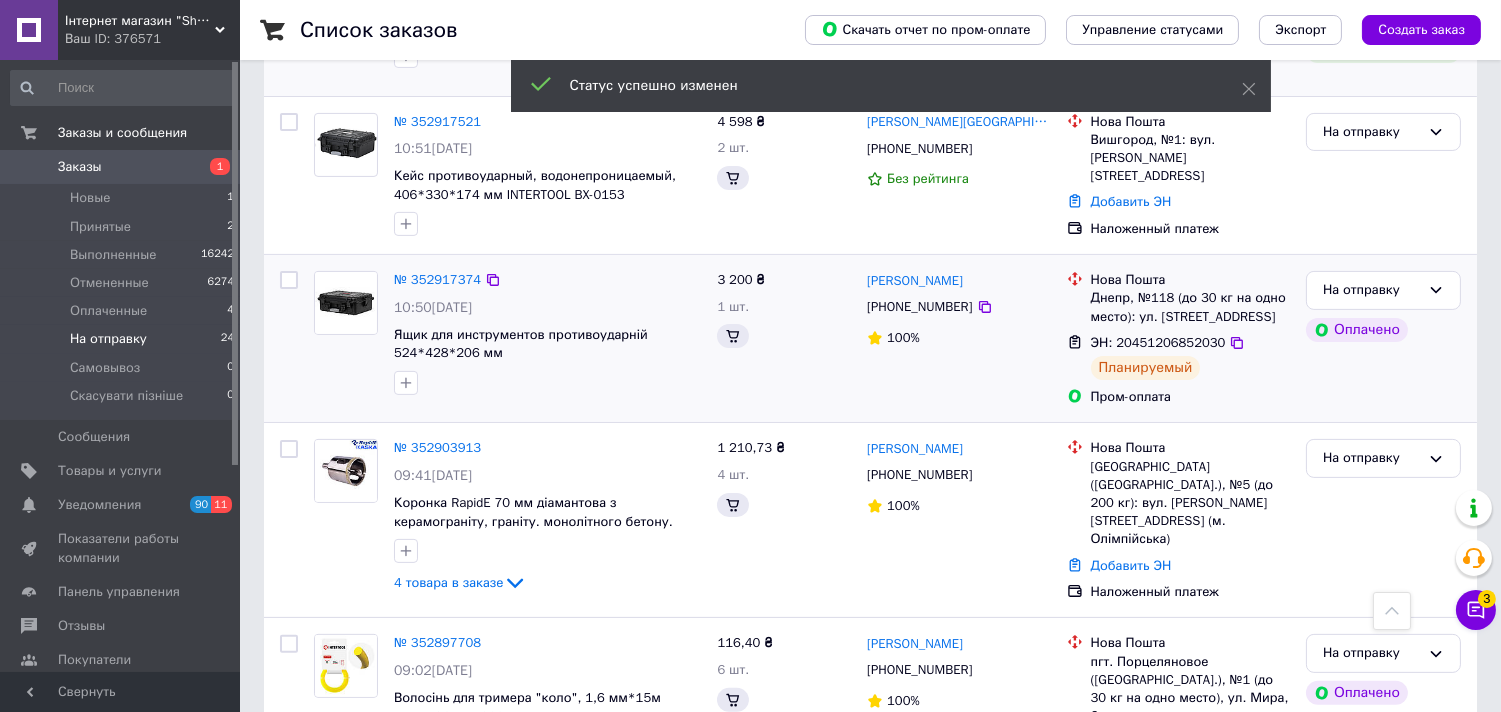 scroll, scrollTop: 1221, scrollLeft: 0, axis: vertical 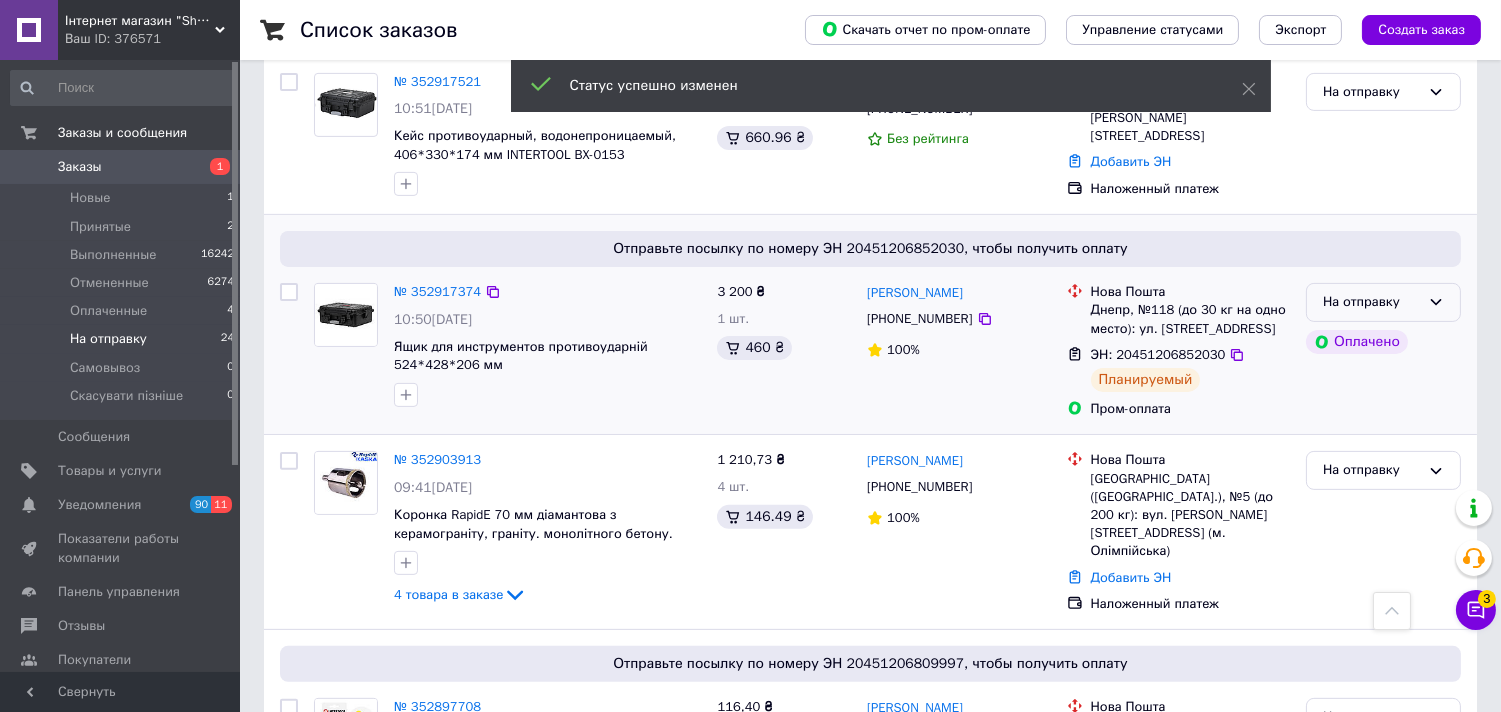 click 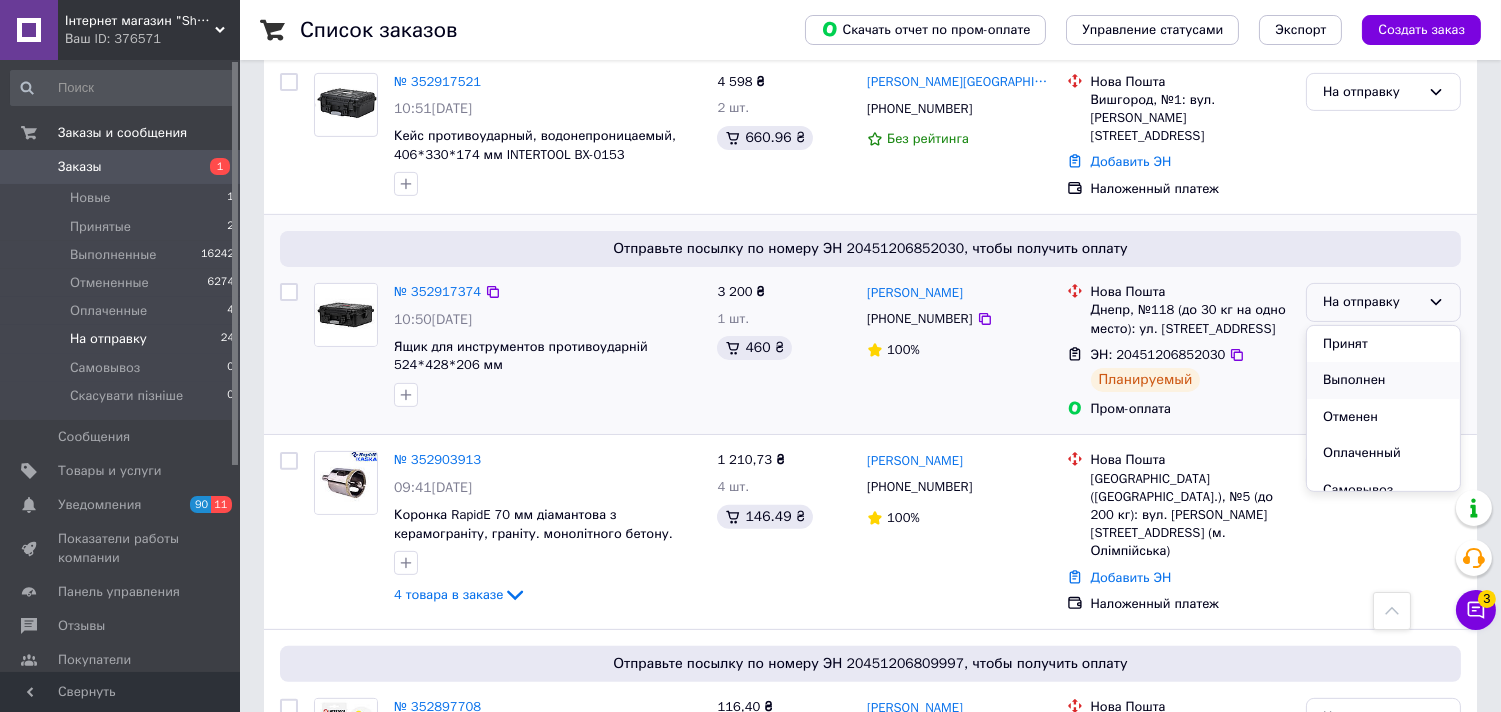 click on "Выполнен" at bounding box center (1383, 380) 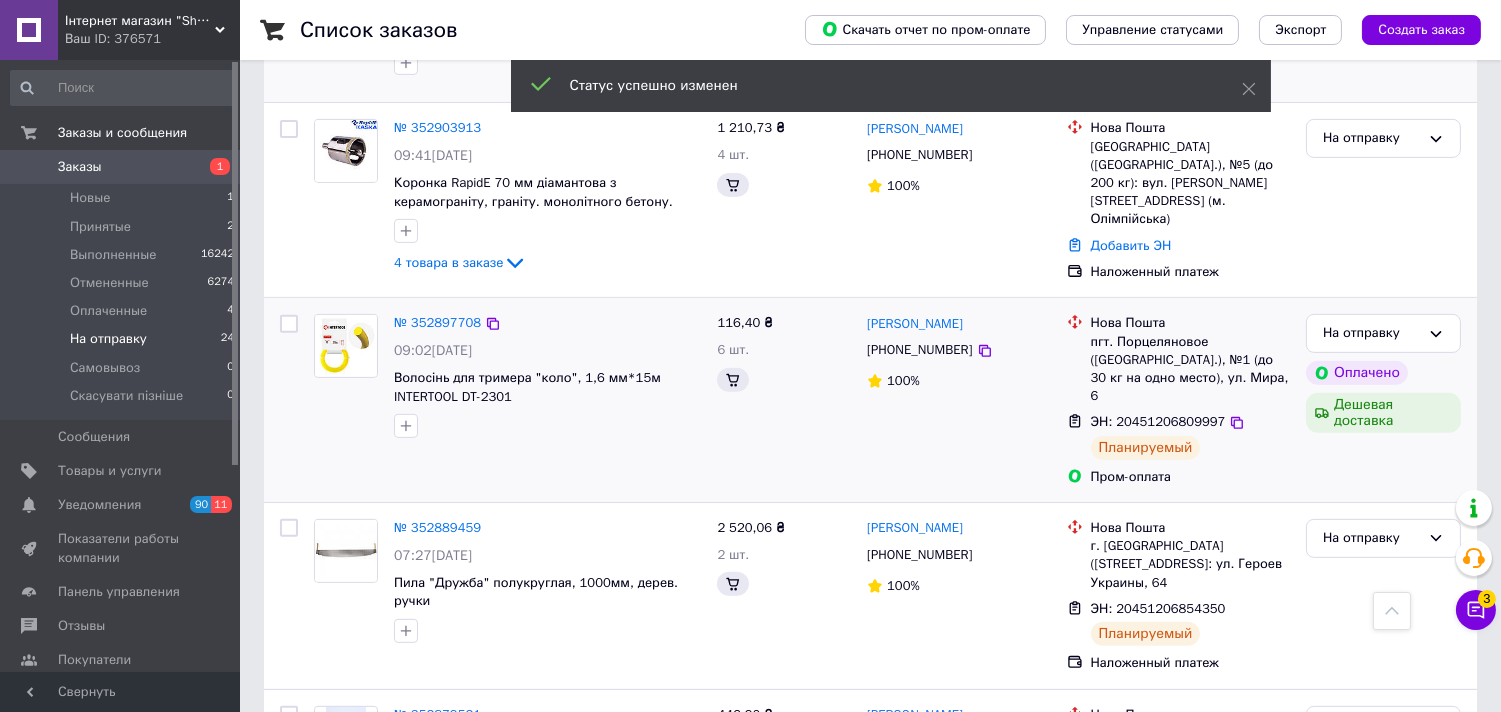 scroll, scrollTop: 1554, scrollLeft: 0, axis: vertical 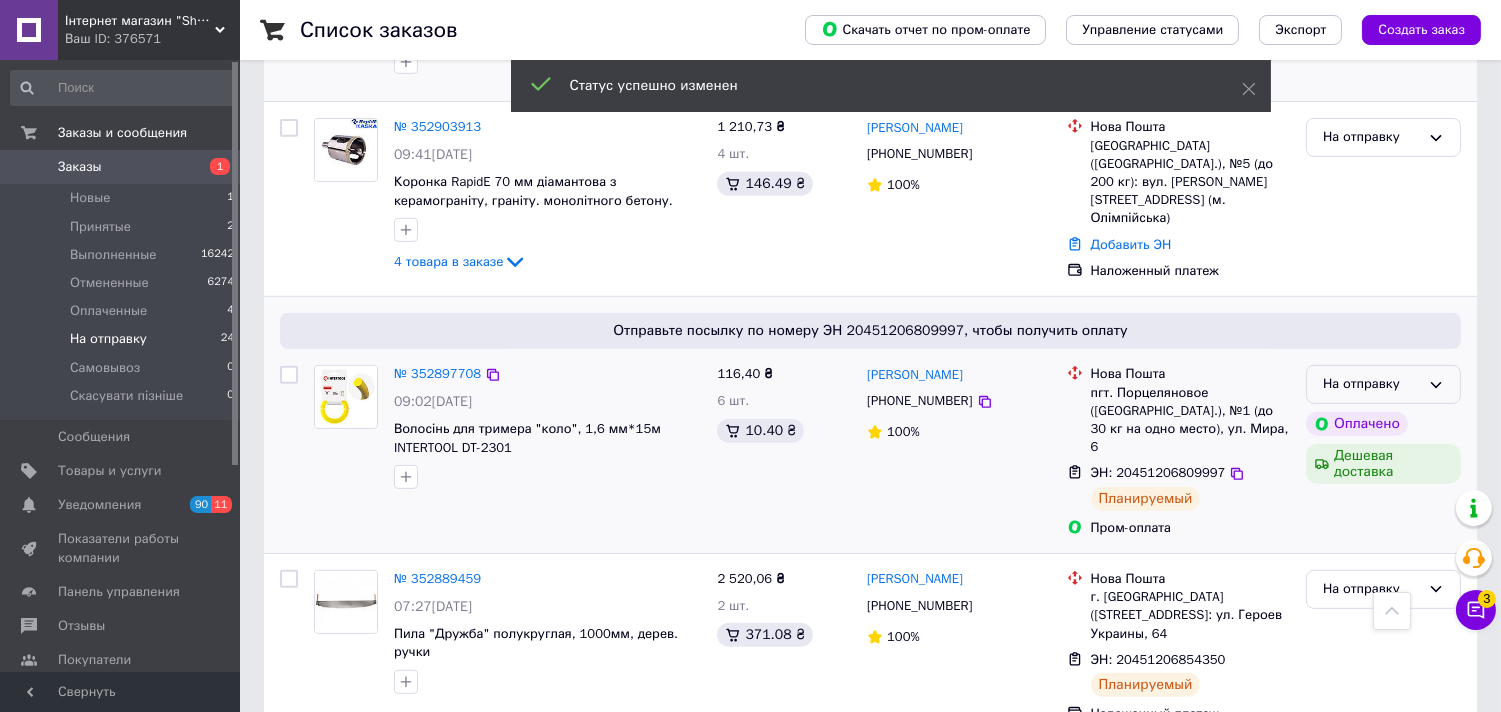 click 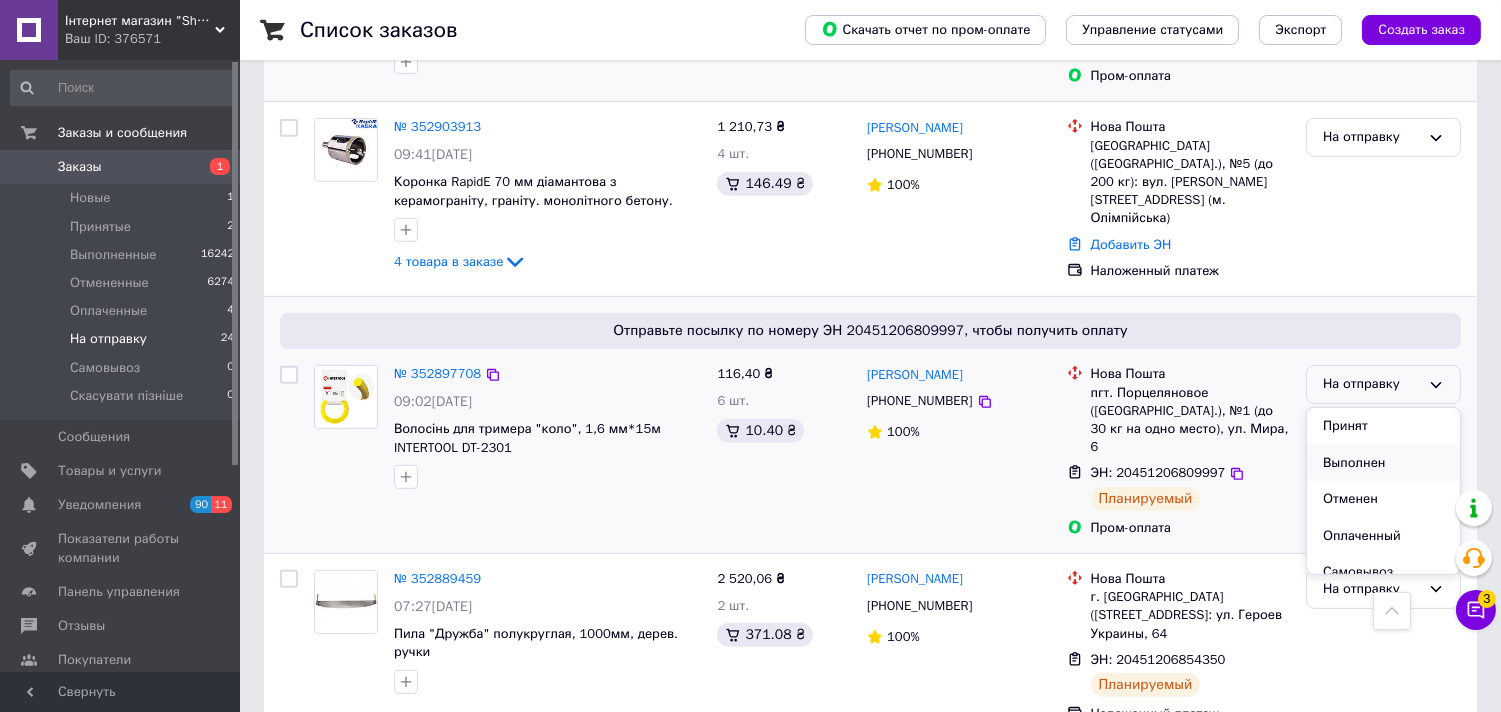 click on "Выполнен" at bounding box center (1383, 463) 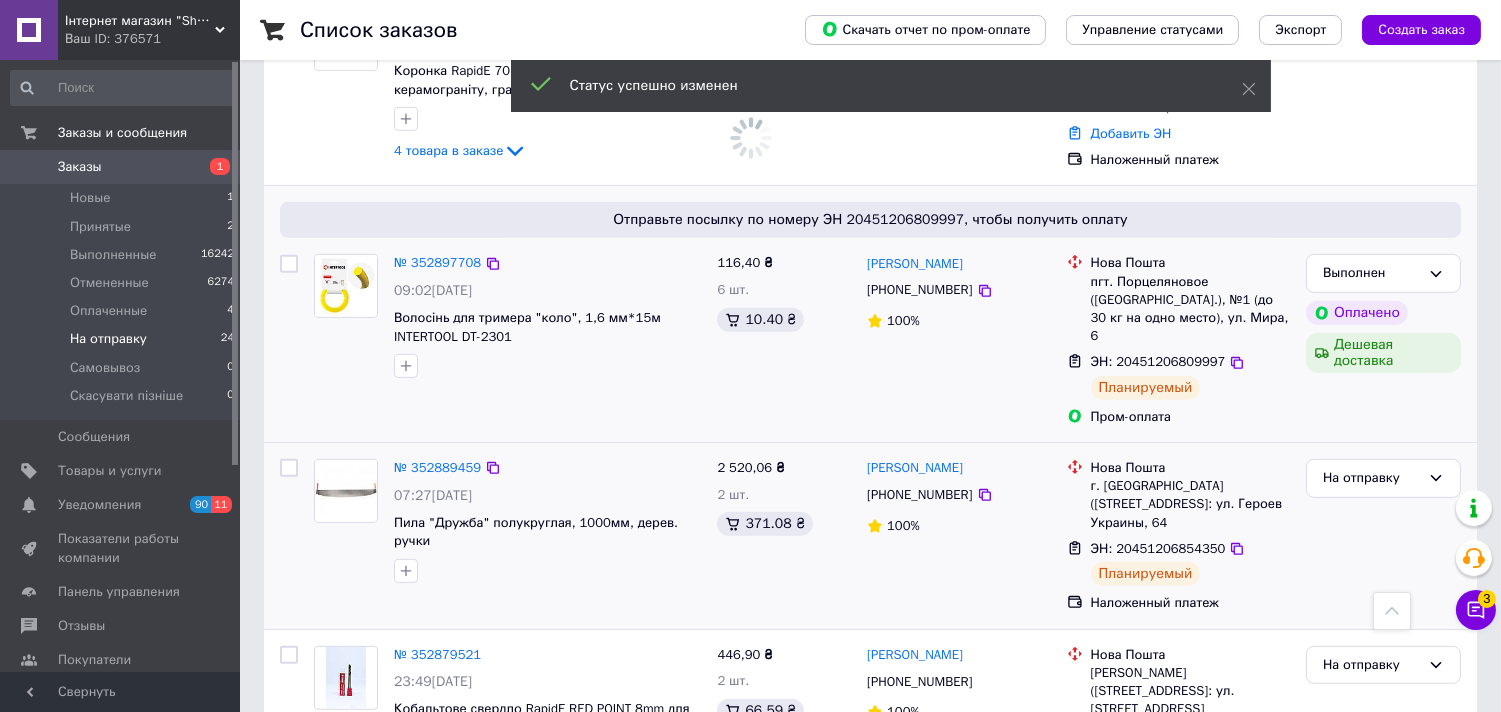 scroll, scrollTop: 1776, scrollLeft: 0, axis: vertical 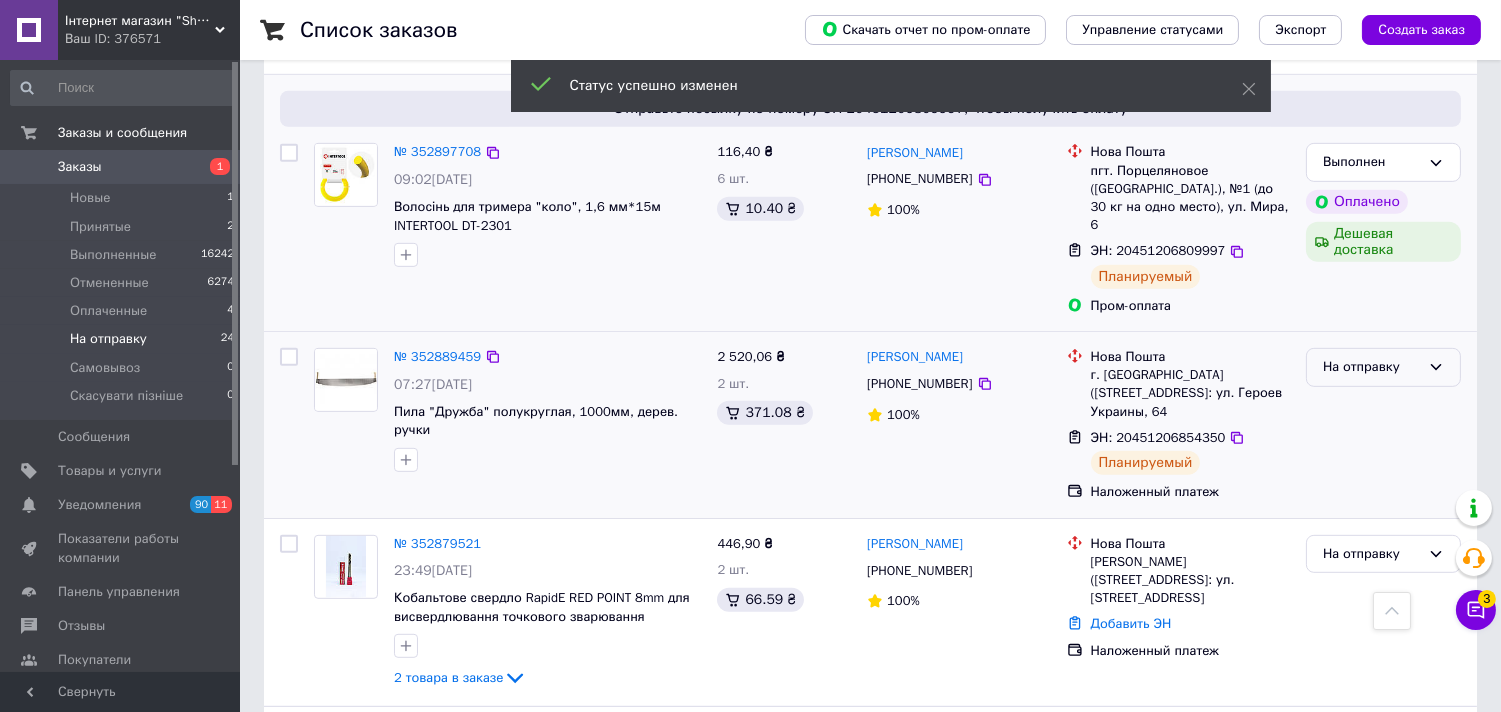 click on "На отправку" at bounding box center [1383, 367] 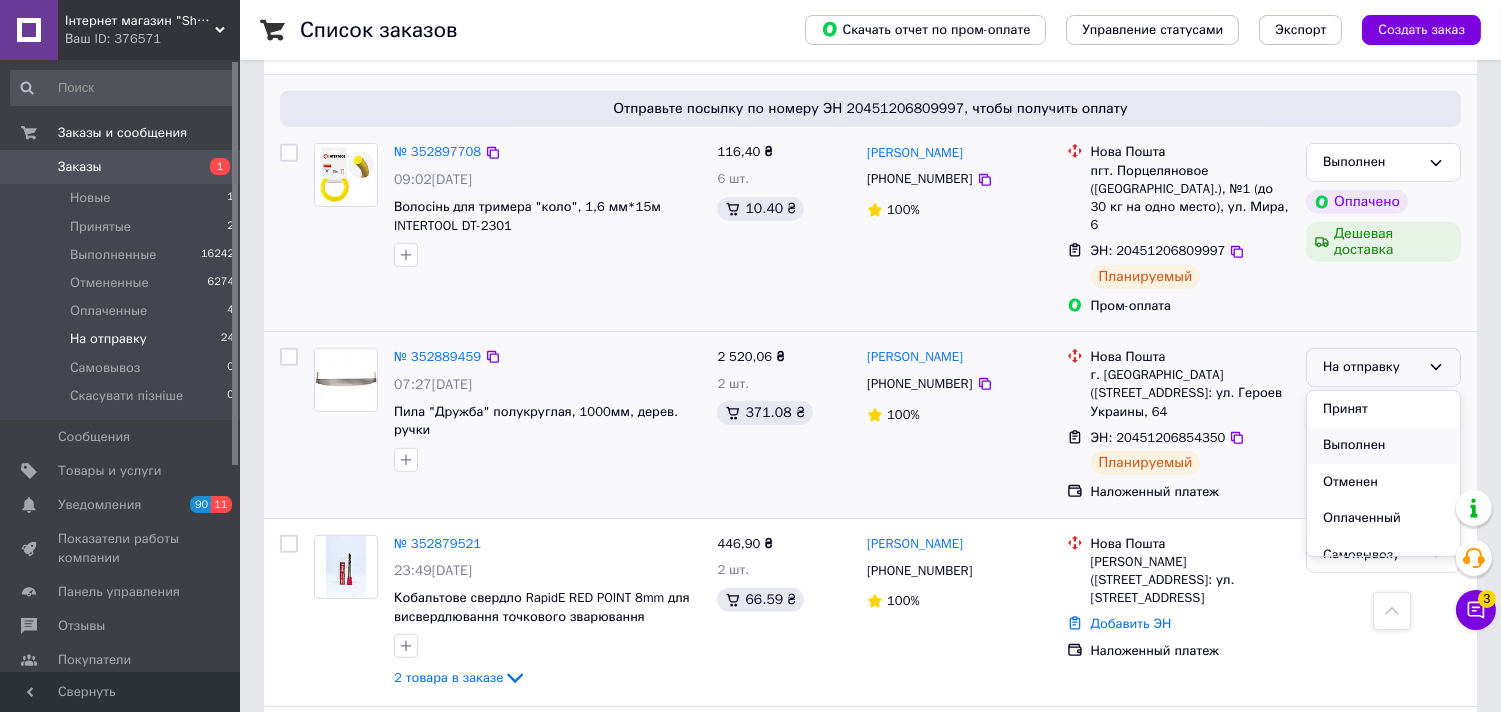 click on "Выполнен" at bounding box center (1383, 445) 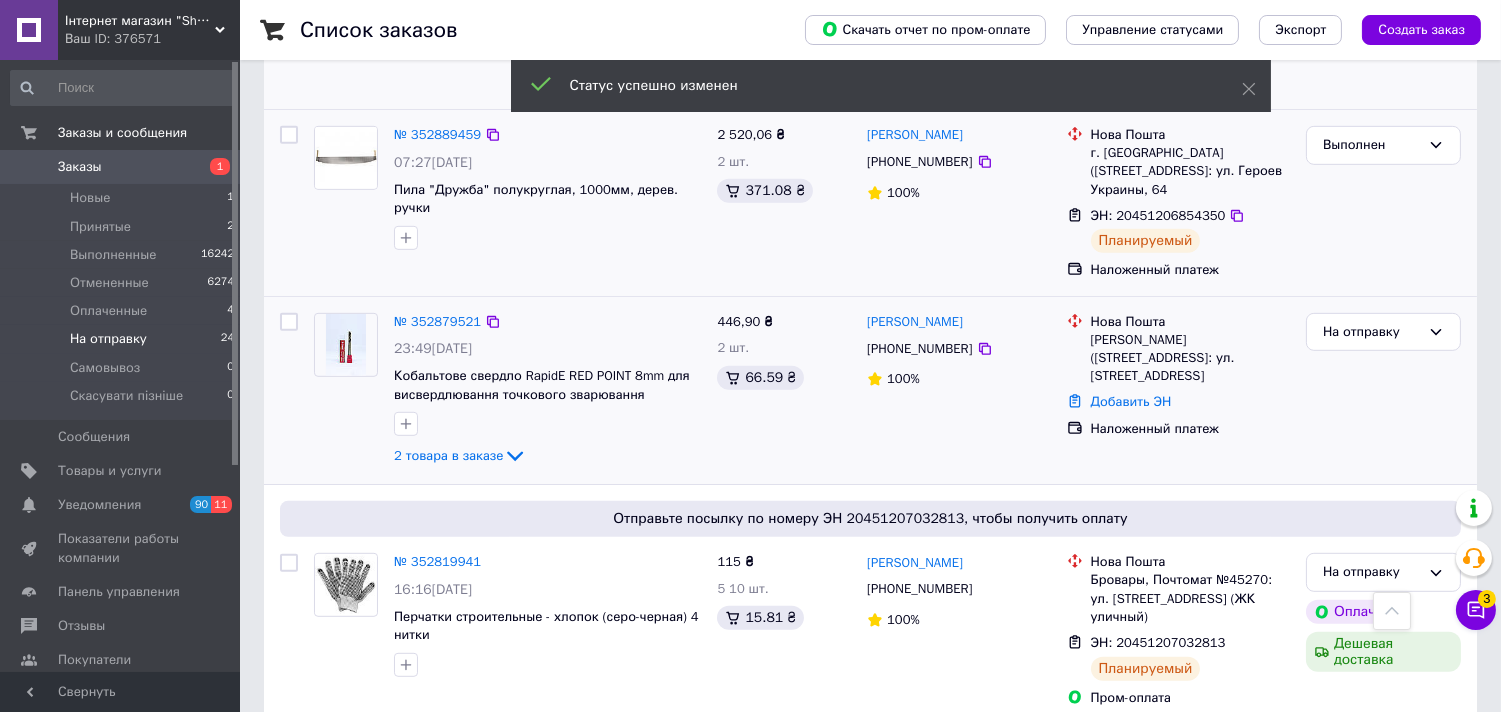 scroll, scrollTop: 2221, scrollLeft: 0, axis: vertical 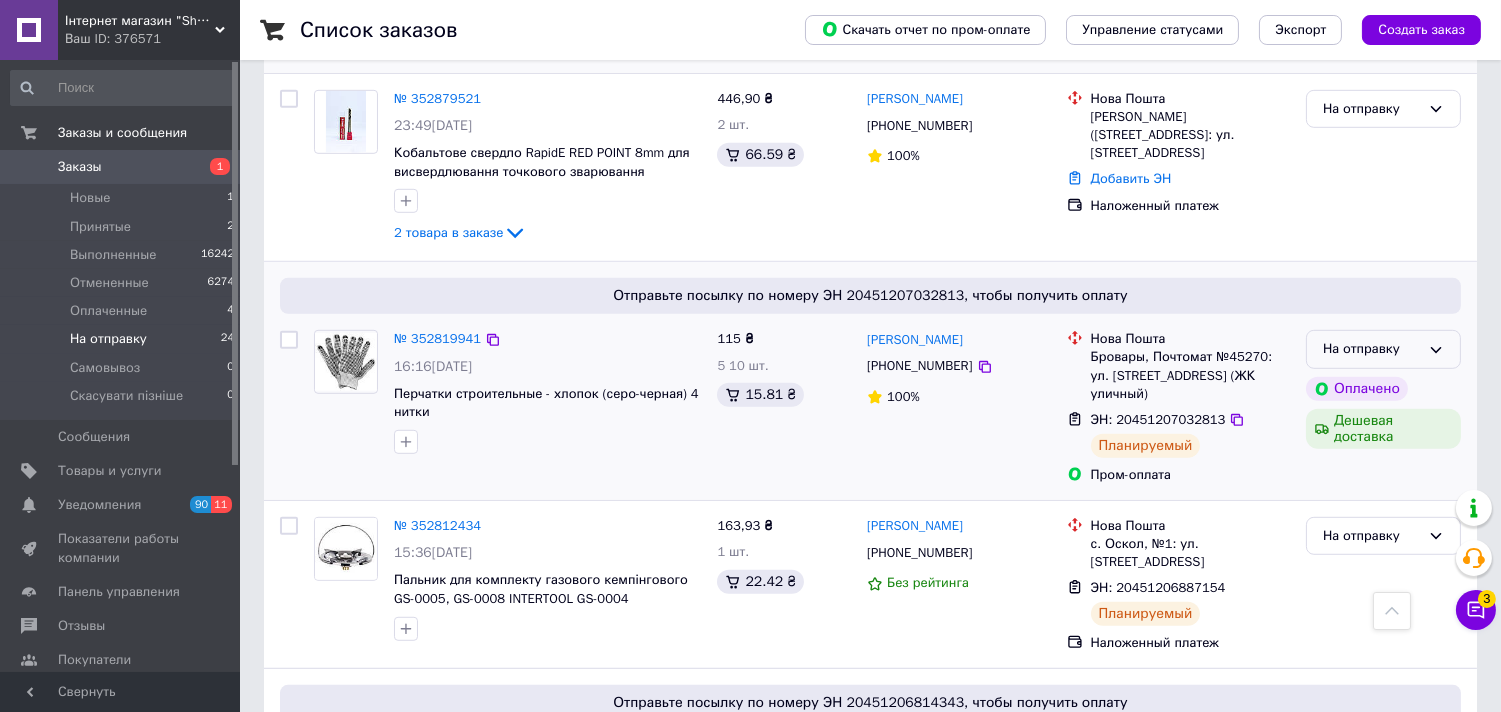 click on "На отправку" at bounding box center [1371, 349] 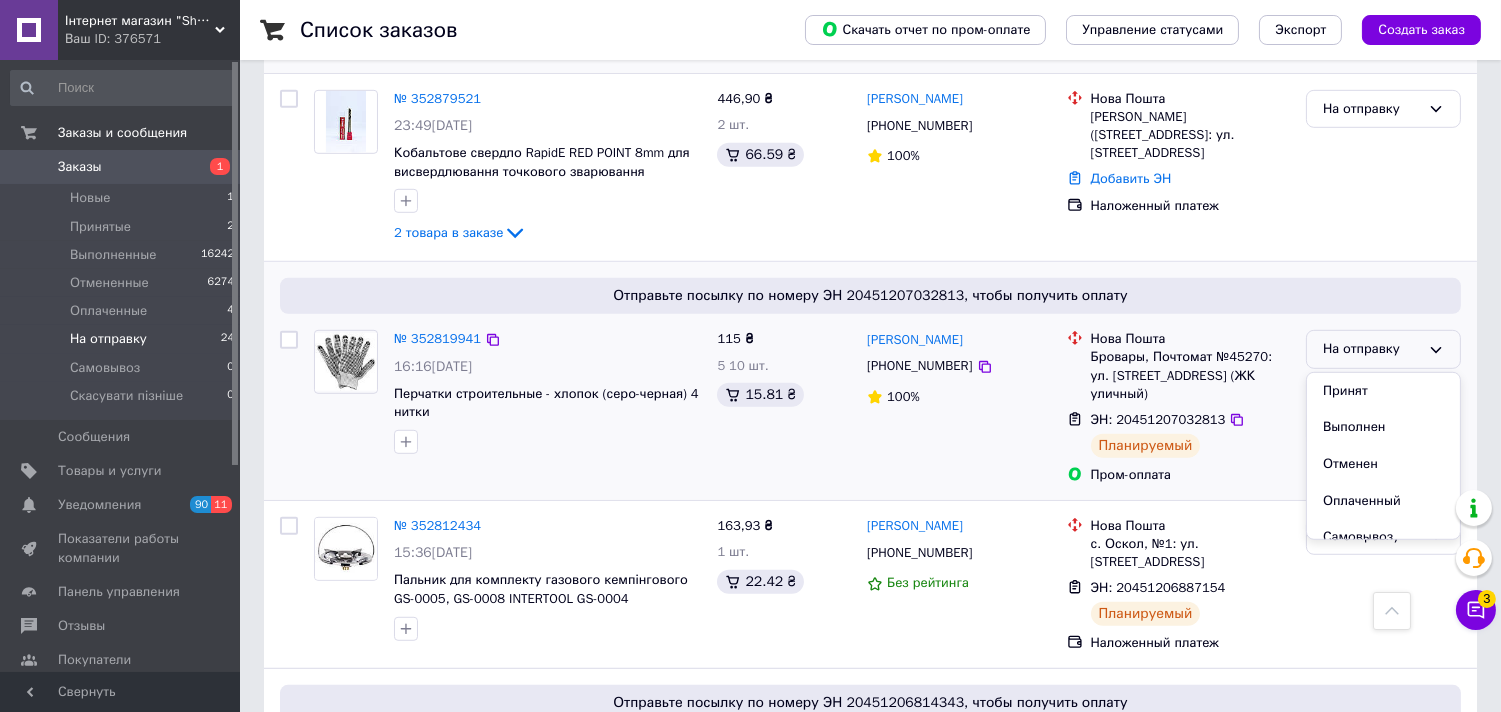 click on "Выполнен" at bounding box center (1383, 427) 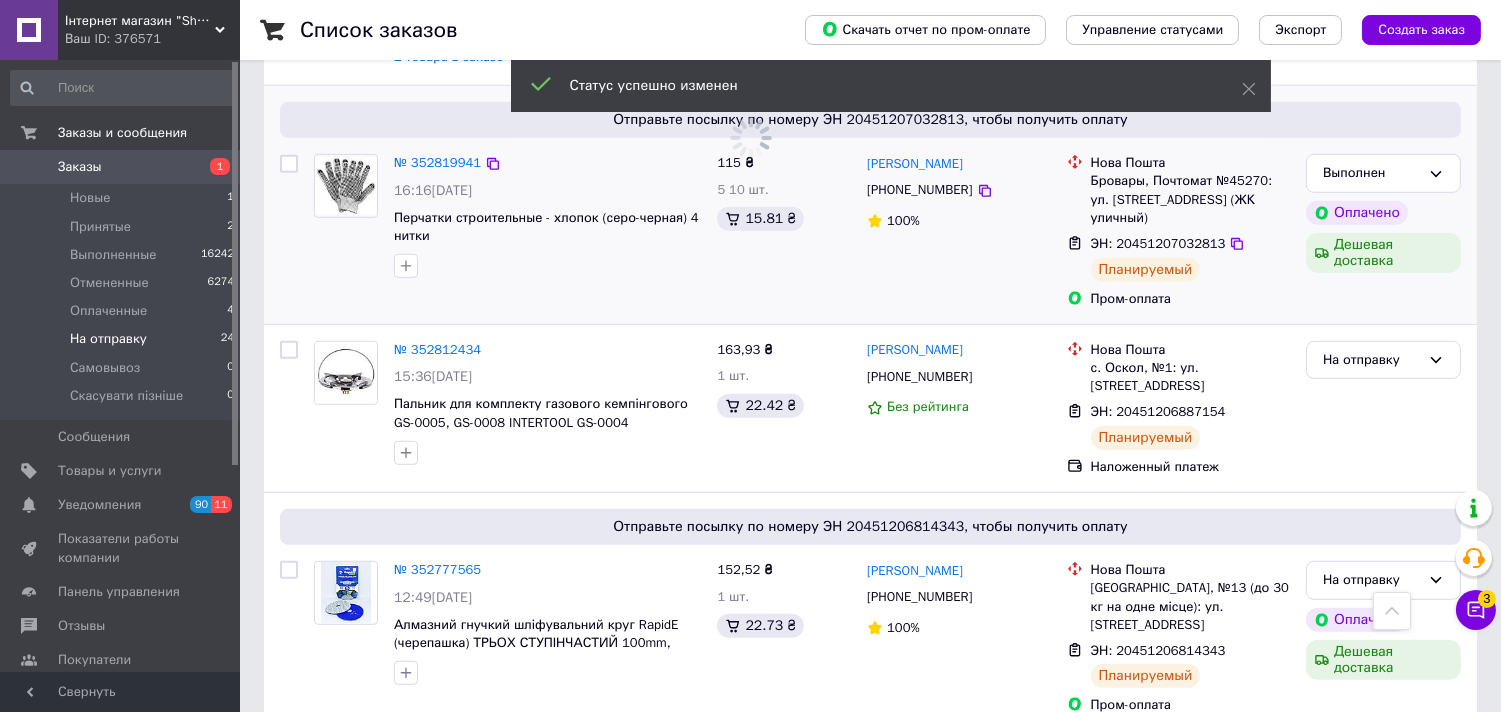 scroll, scrollTop: 2443, scrollLeft: 0, axis: vertical 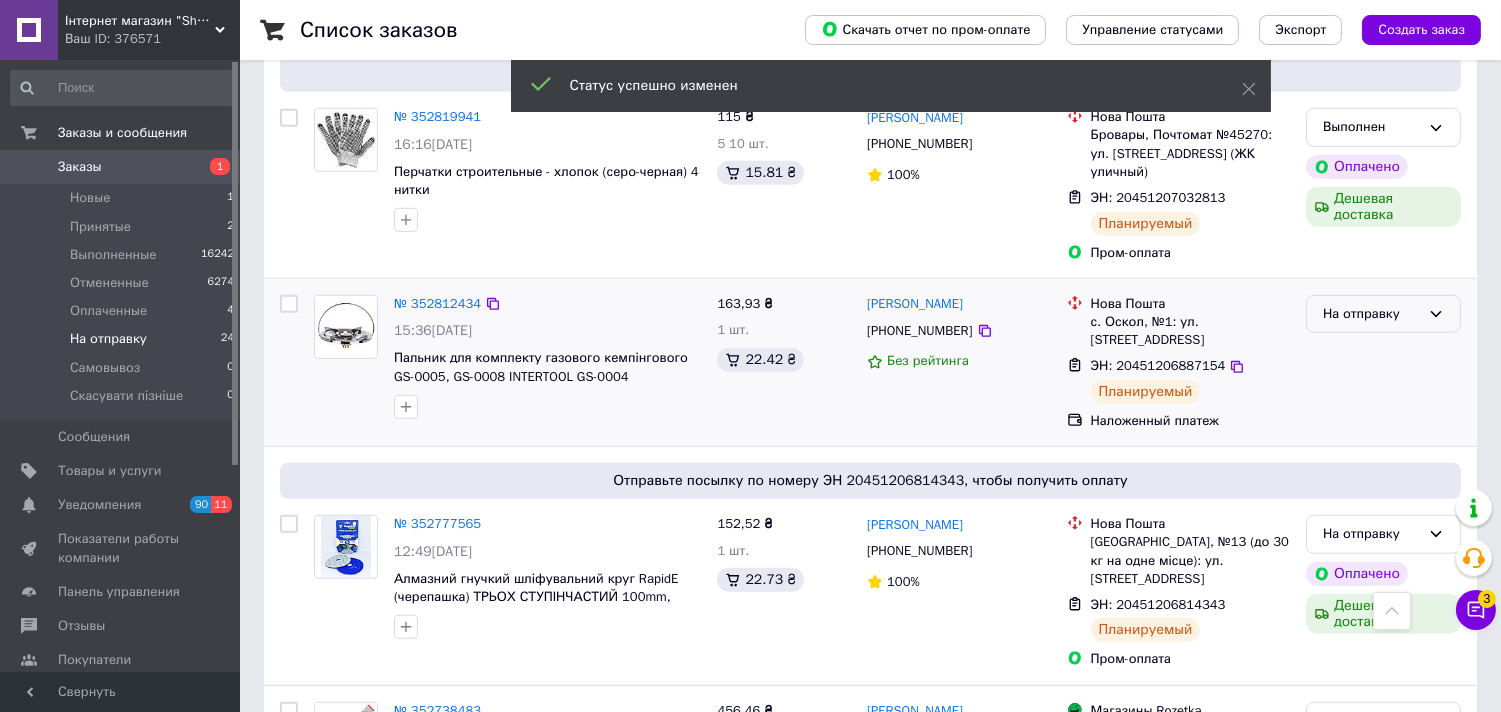 click on "На отправку" at bounding box center [1383, 314] 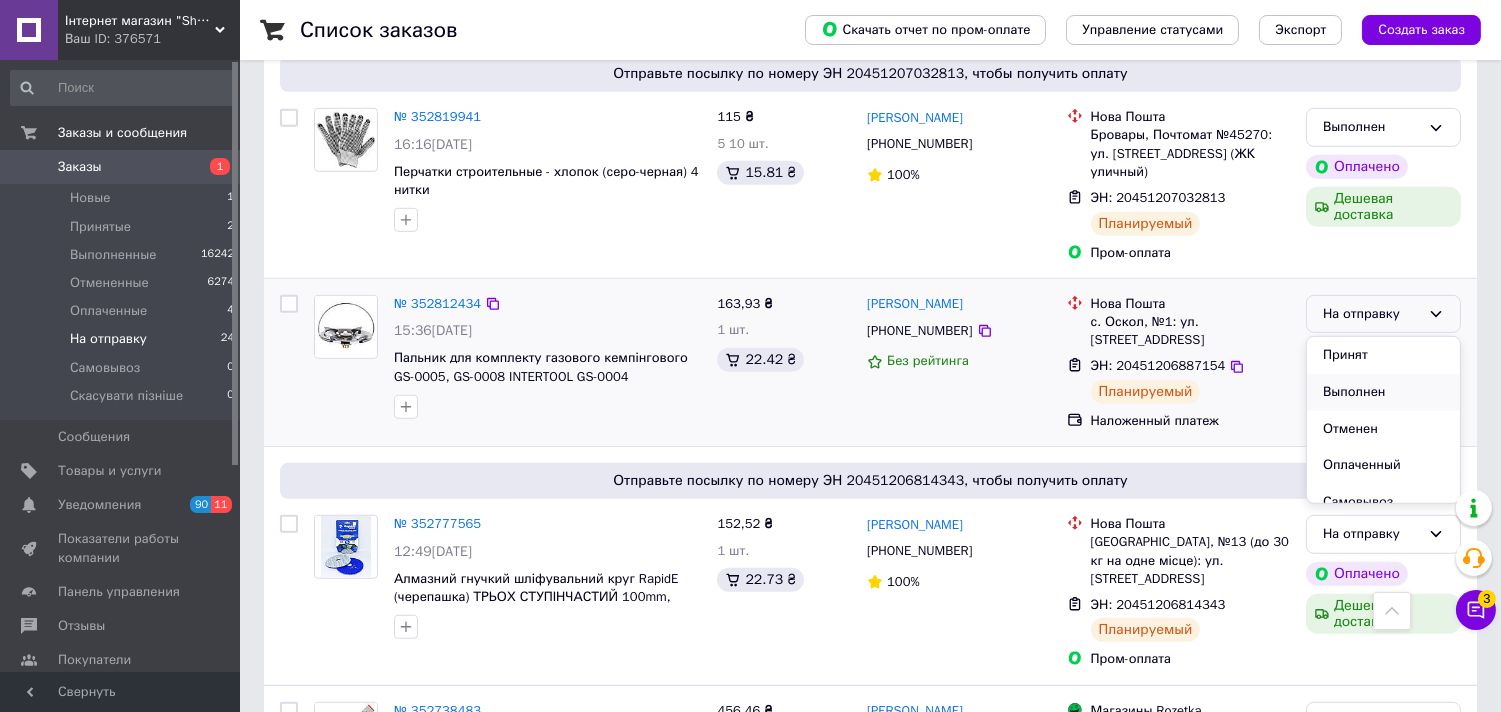 click on "Выполнен" at bounding box center [1383, 392] 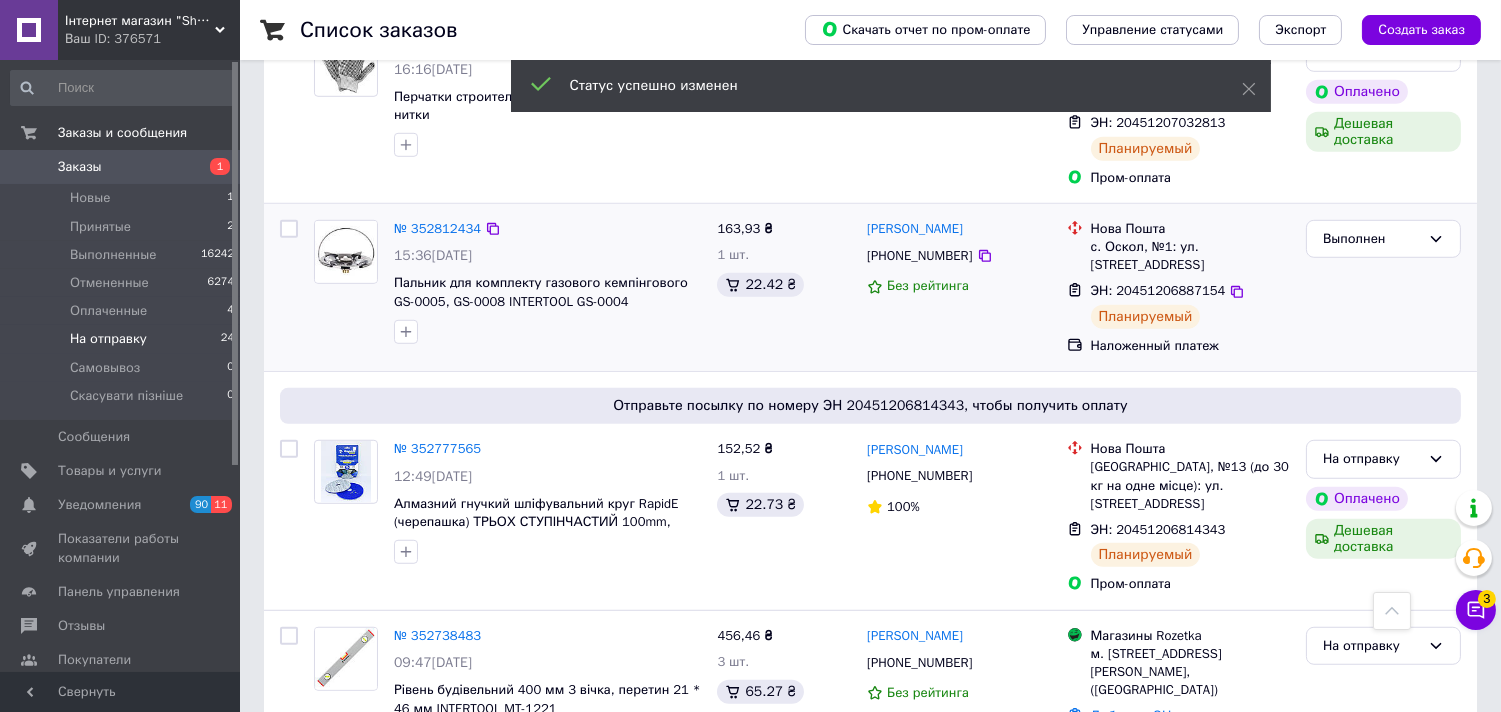 scroll, scrollTop: 2554, scrollLeft: 0, axis: vertical 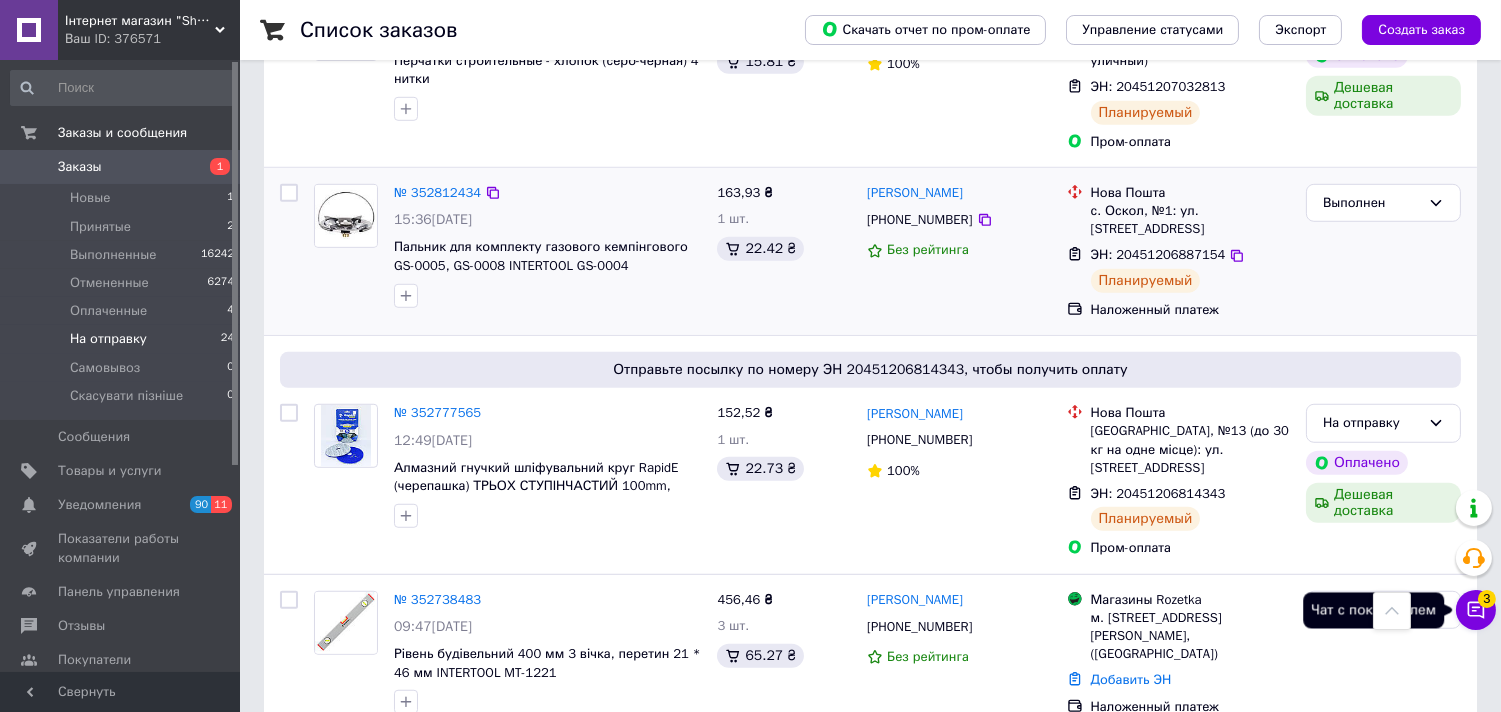 click 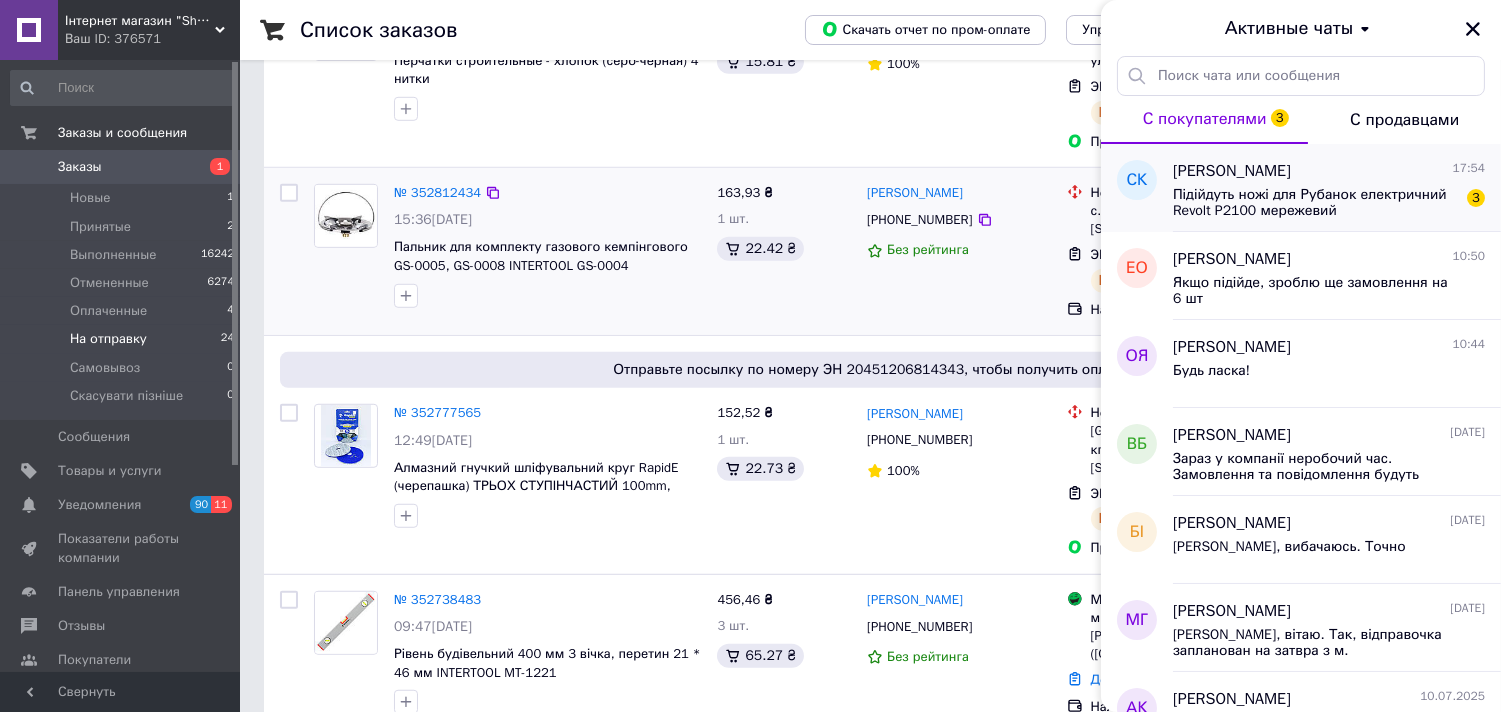 click on "Підійдуть ножі для
Рубанок електричний Revolt P2100 мережевий" at bounding box center (1315, 203) 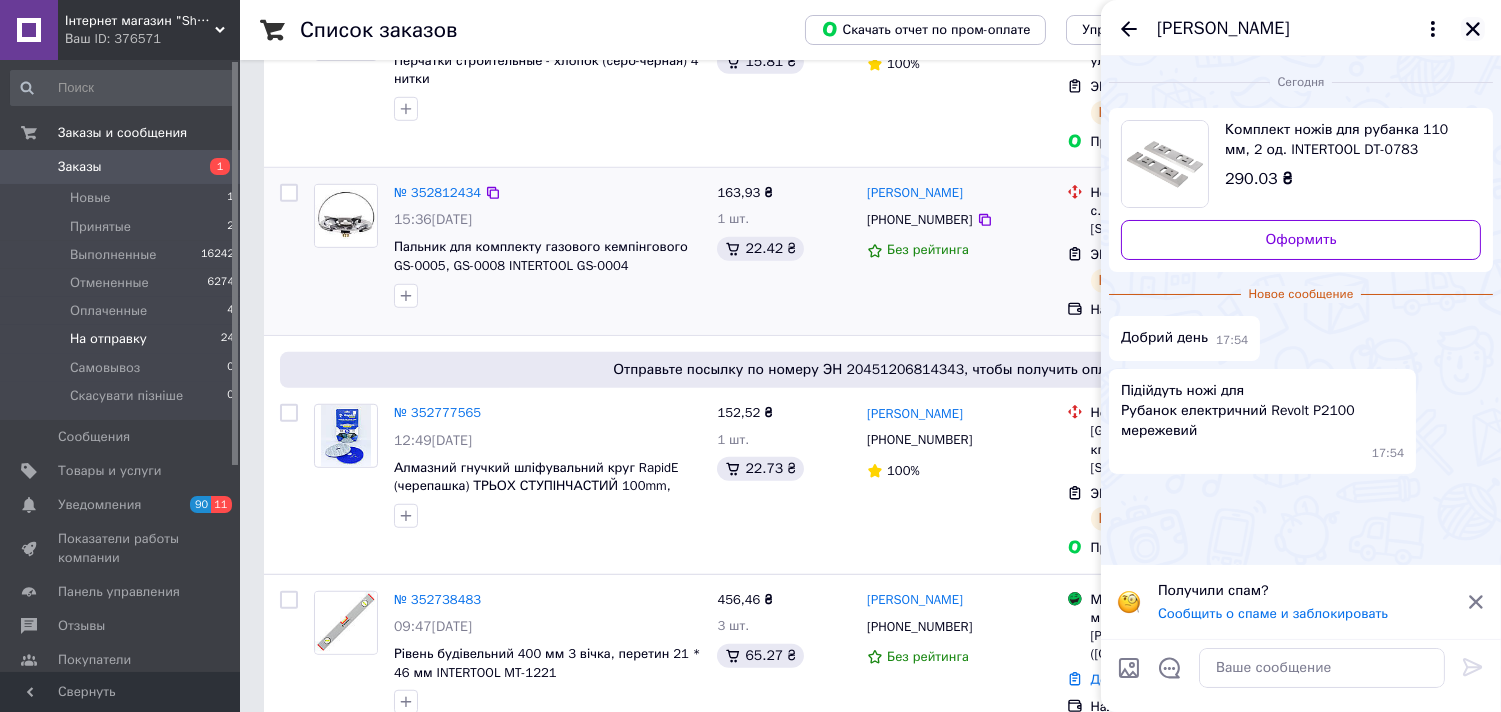 click 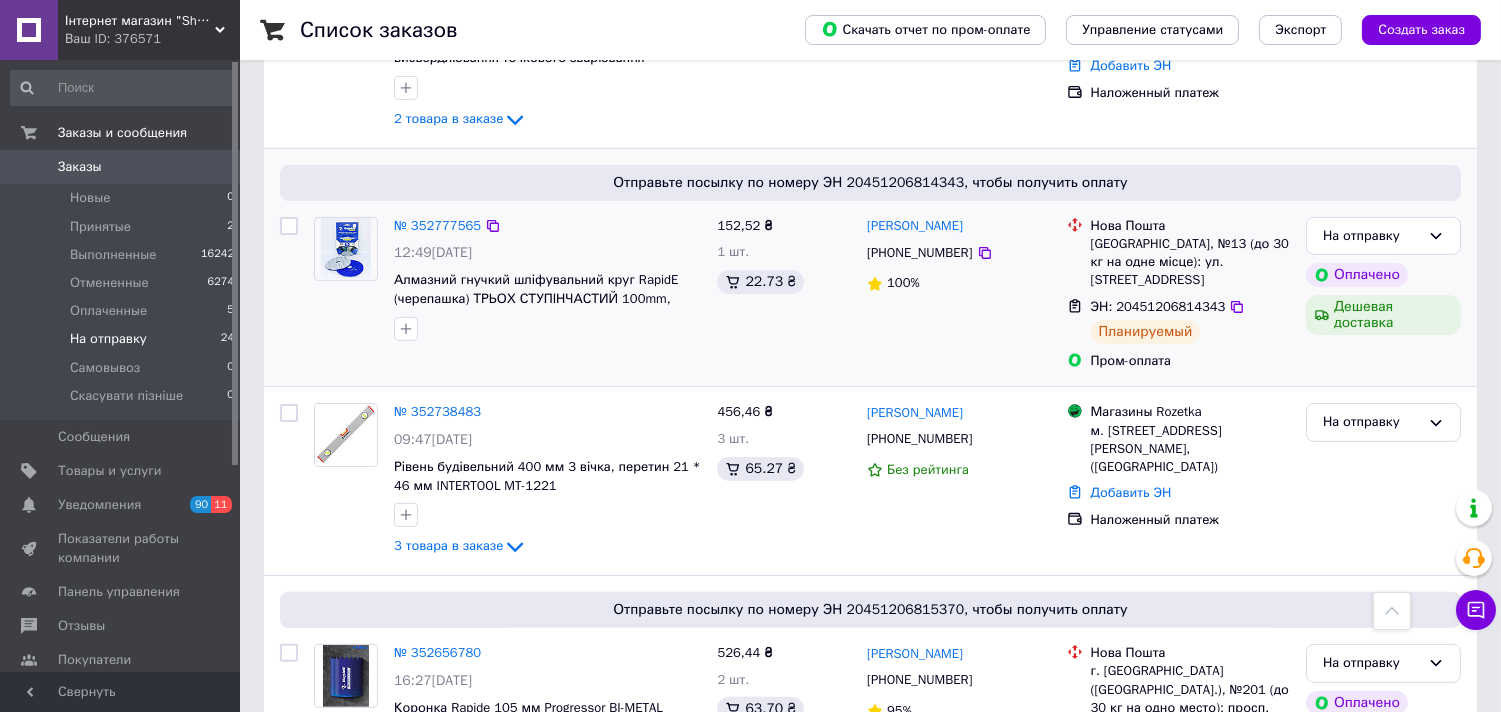 scroll, scrollTop: 1222, scrollLeft: 0, axis: vertical 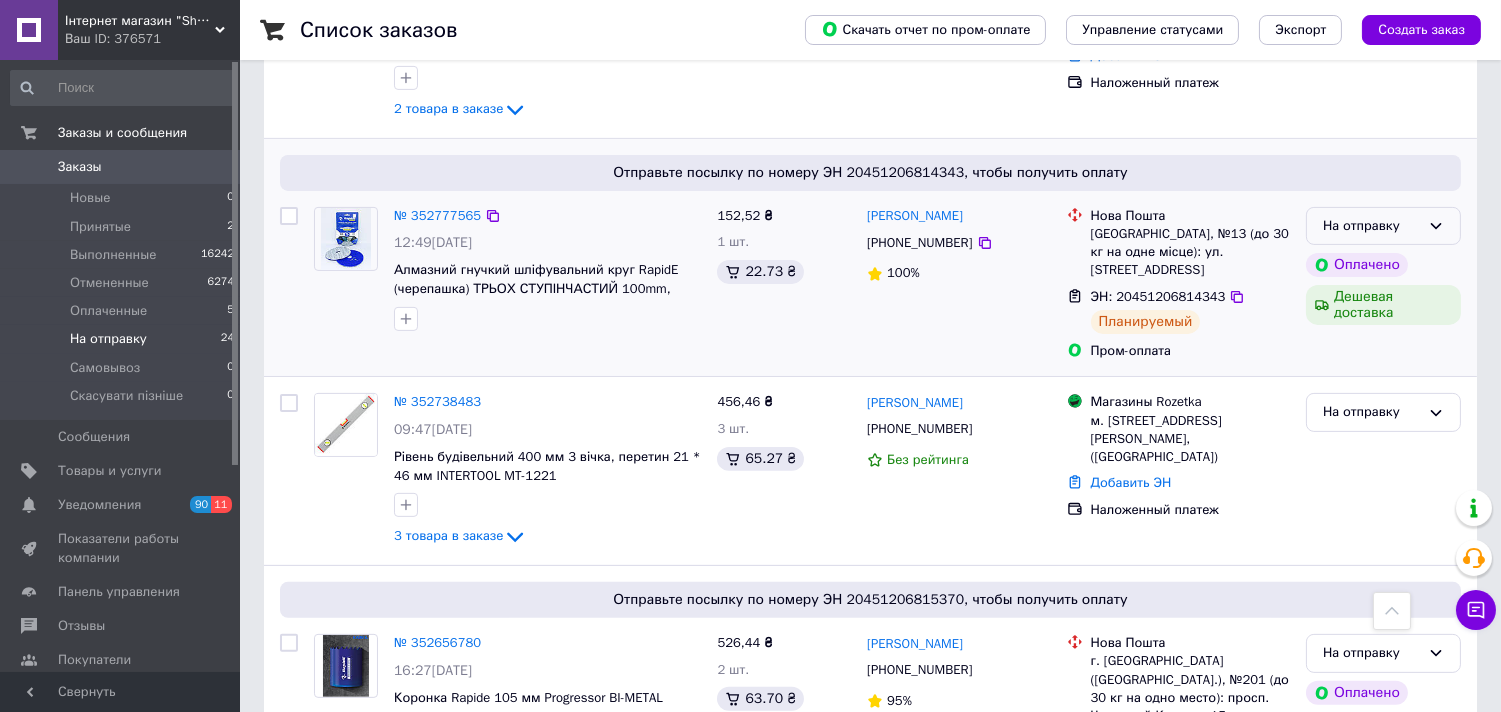 click on "На отправку" at bounding box center (1383, 226) 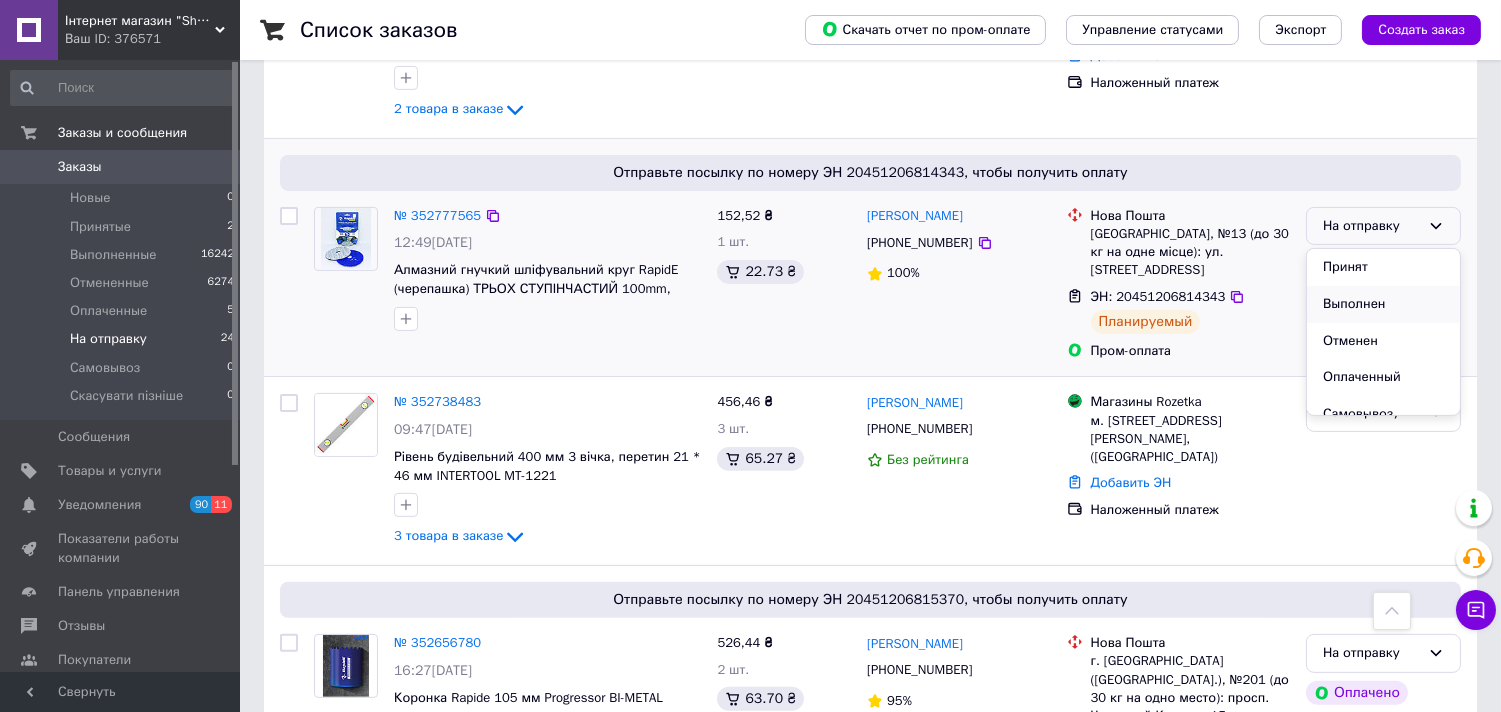 click on "Выполнен" at bounding box center [1383, 304] 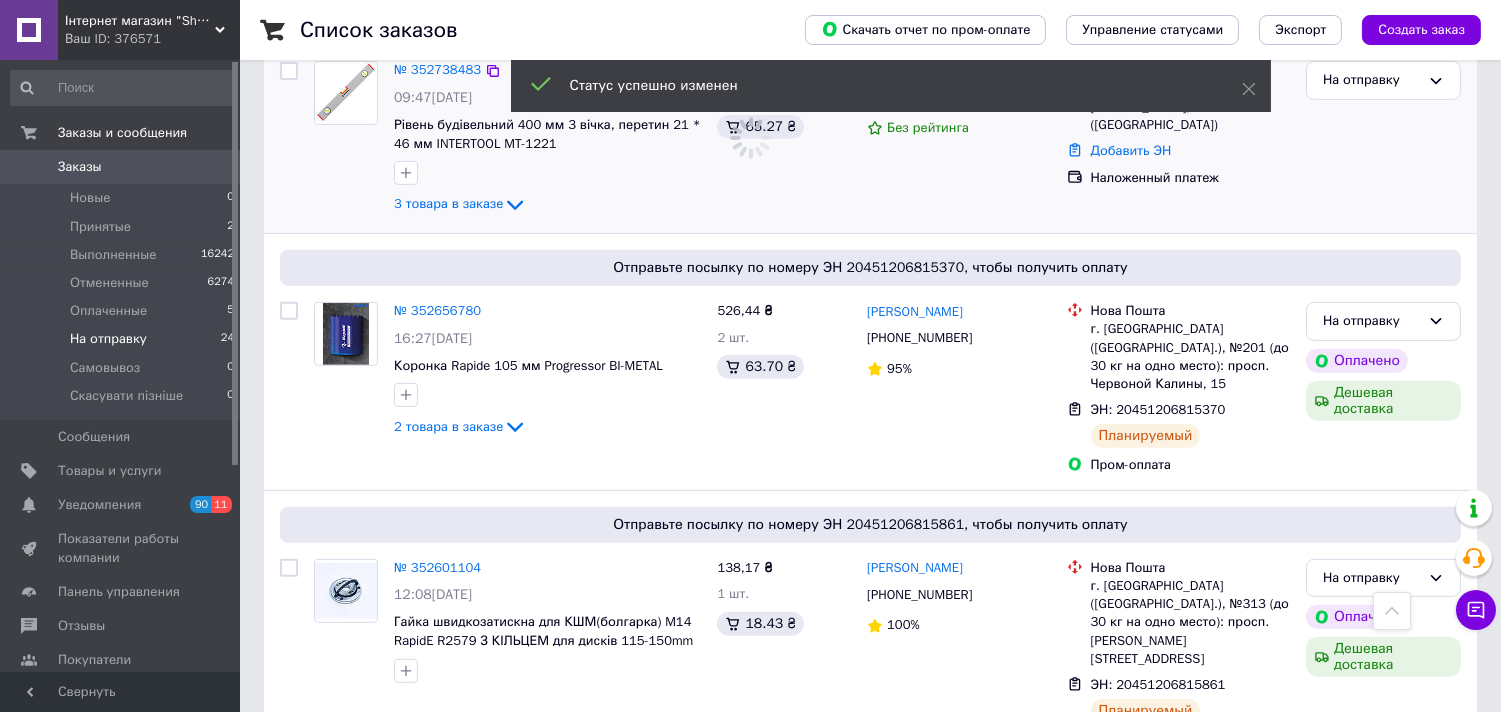 scroll, scrollTop: 1555, scrollLeft: 0, axis: vertical 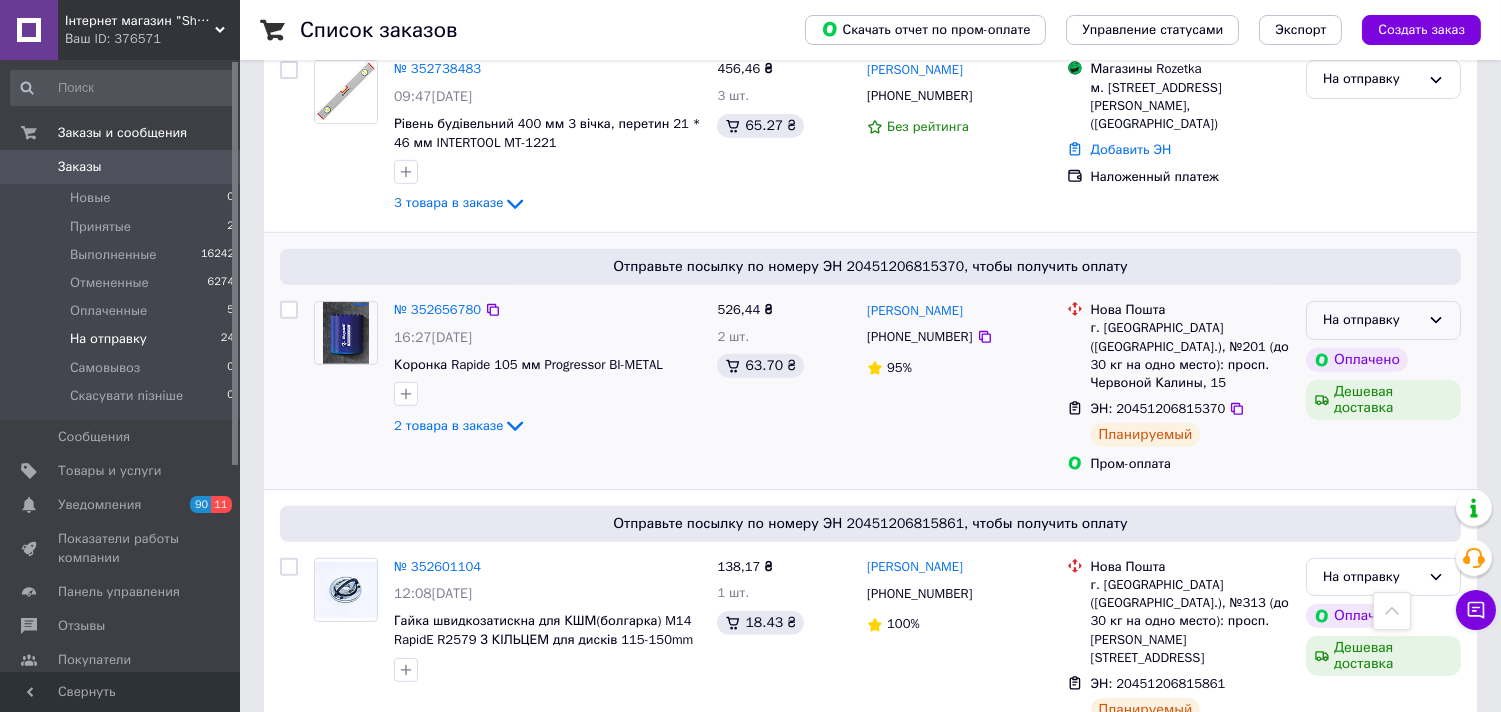 click on "На отправку" at bounding box center [1383, 320] 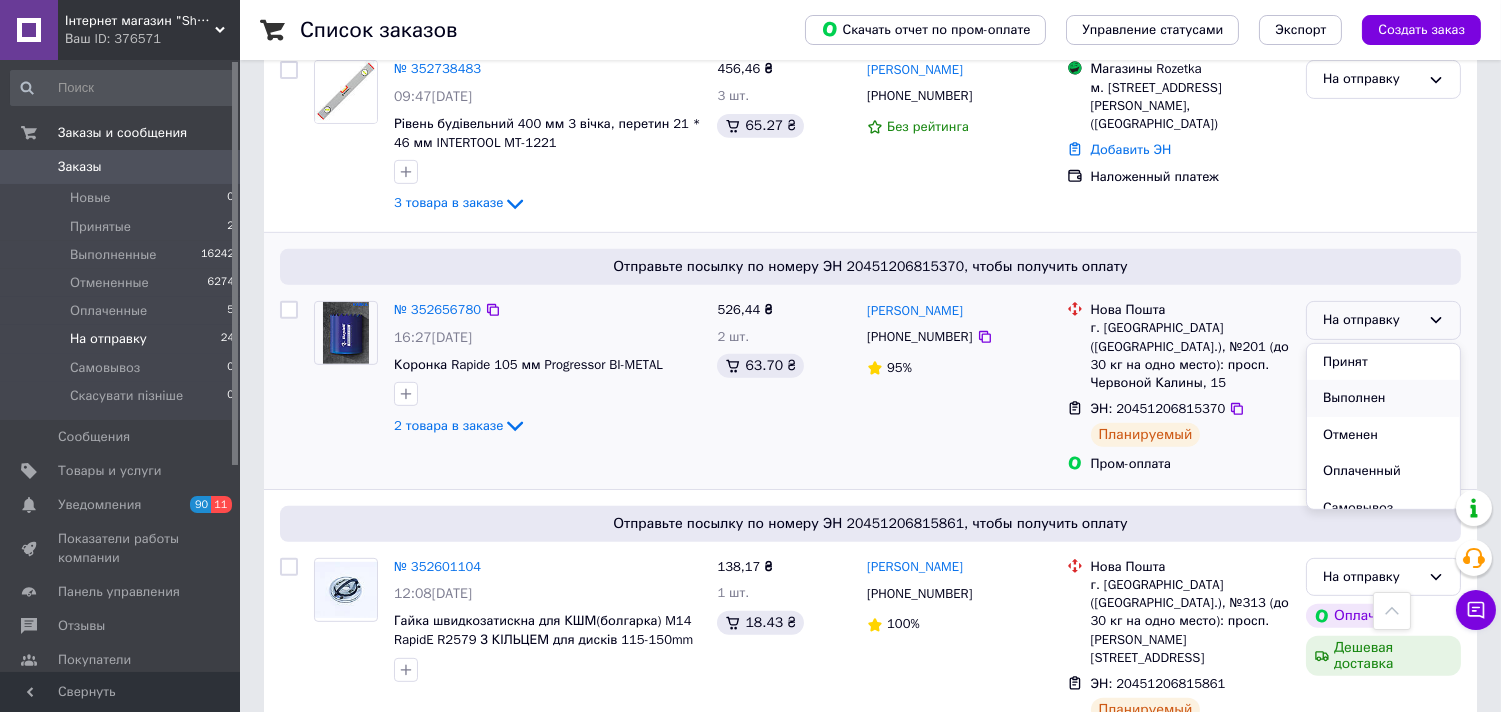 click on "Выполнен" at bounding box center (1383, 398) 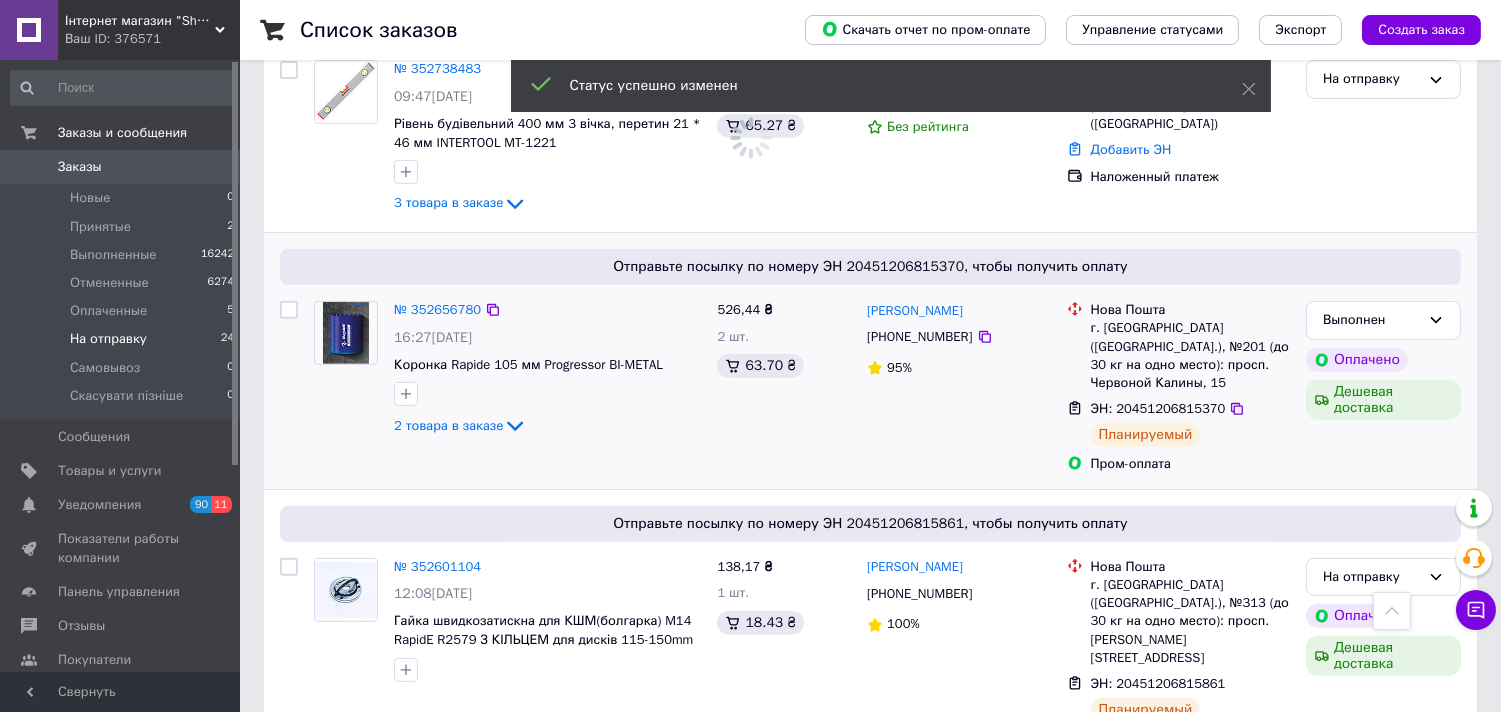 scroll, scrollTop: 1777, scrollLeft: 0, axis: vertical 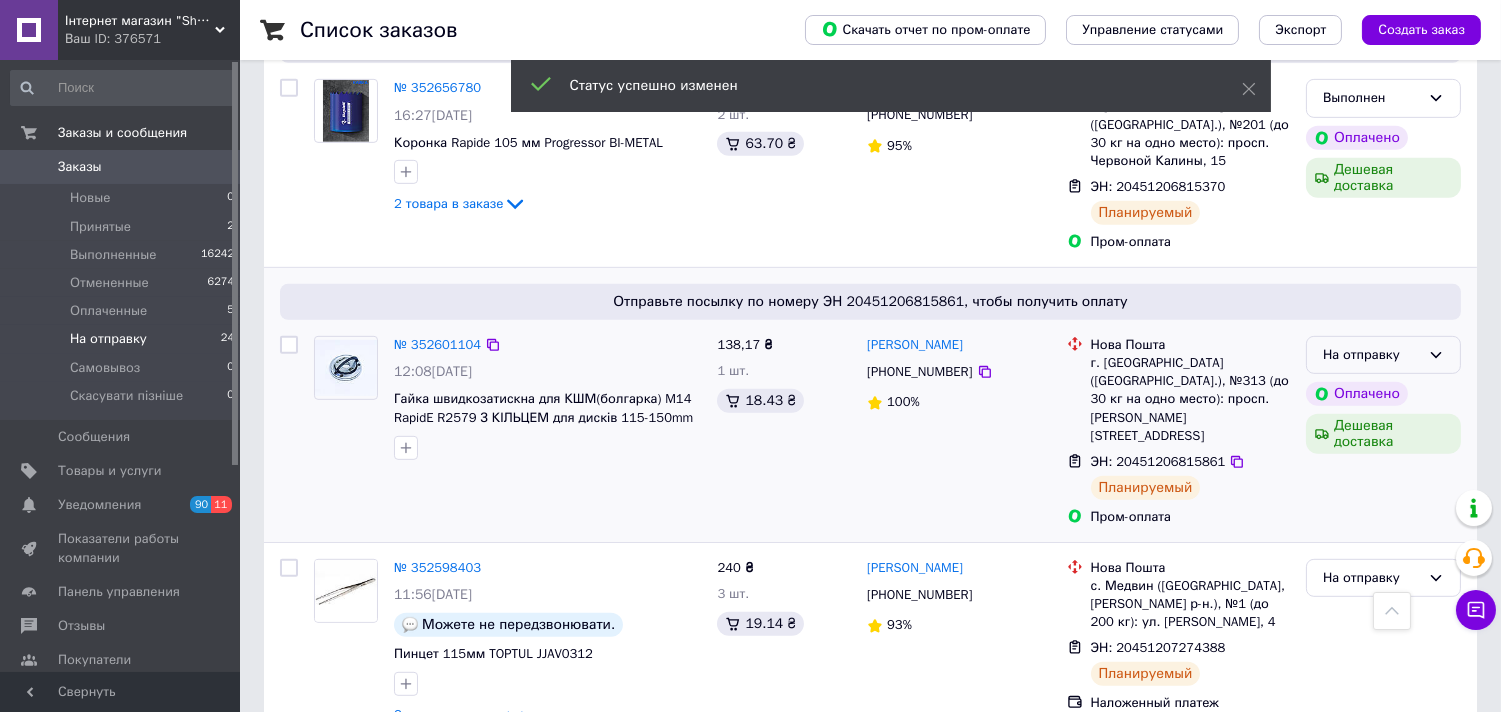 click on "На отправку" at bounding box center (1383, 355) 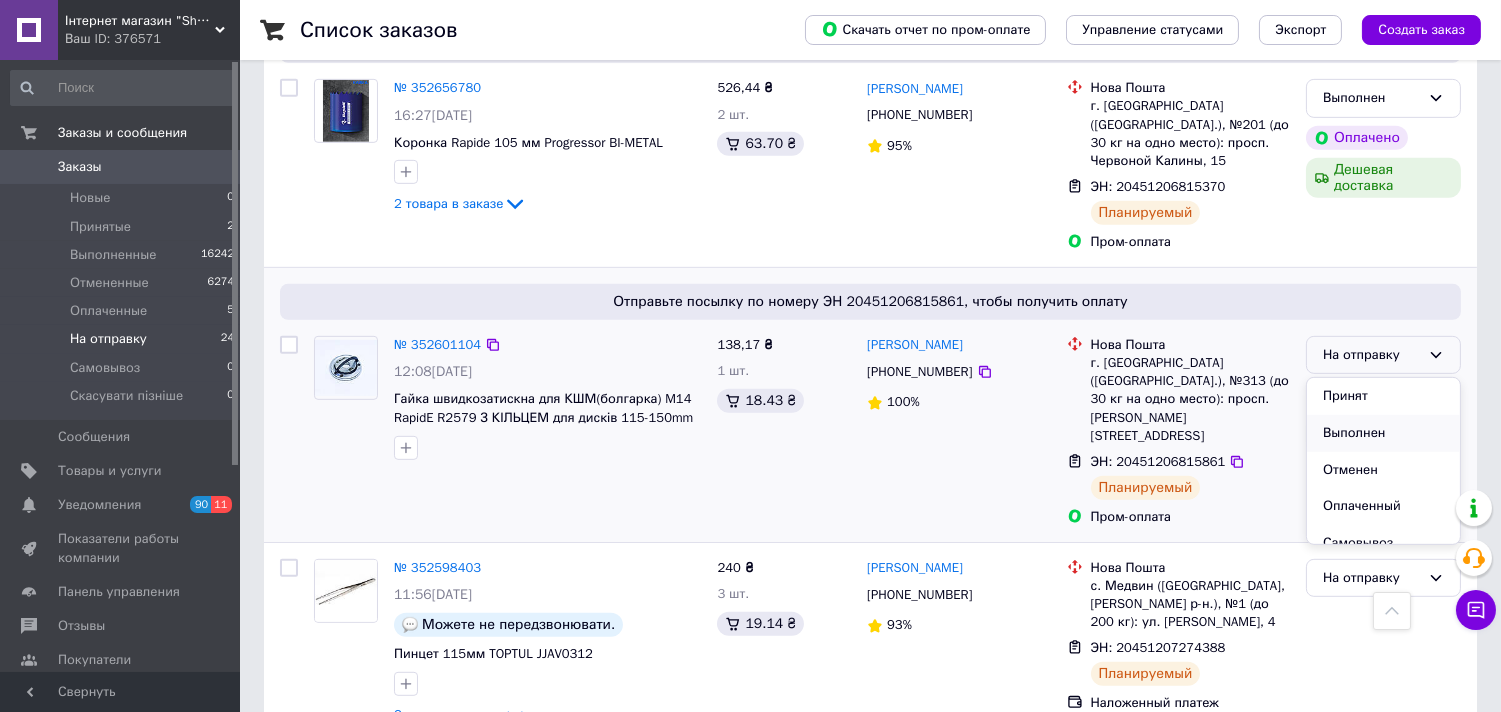 click on "Выполнен" at bounding box center (1383, 433) 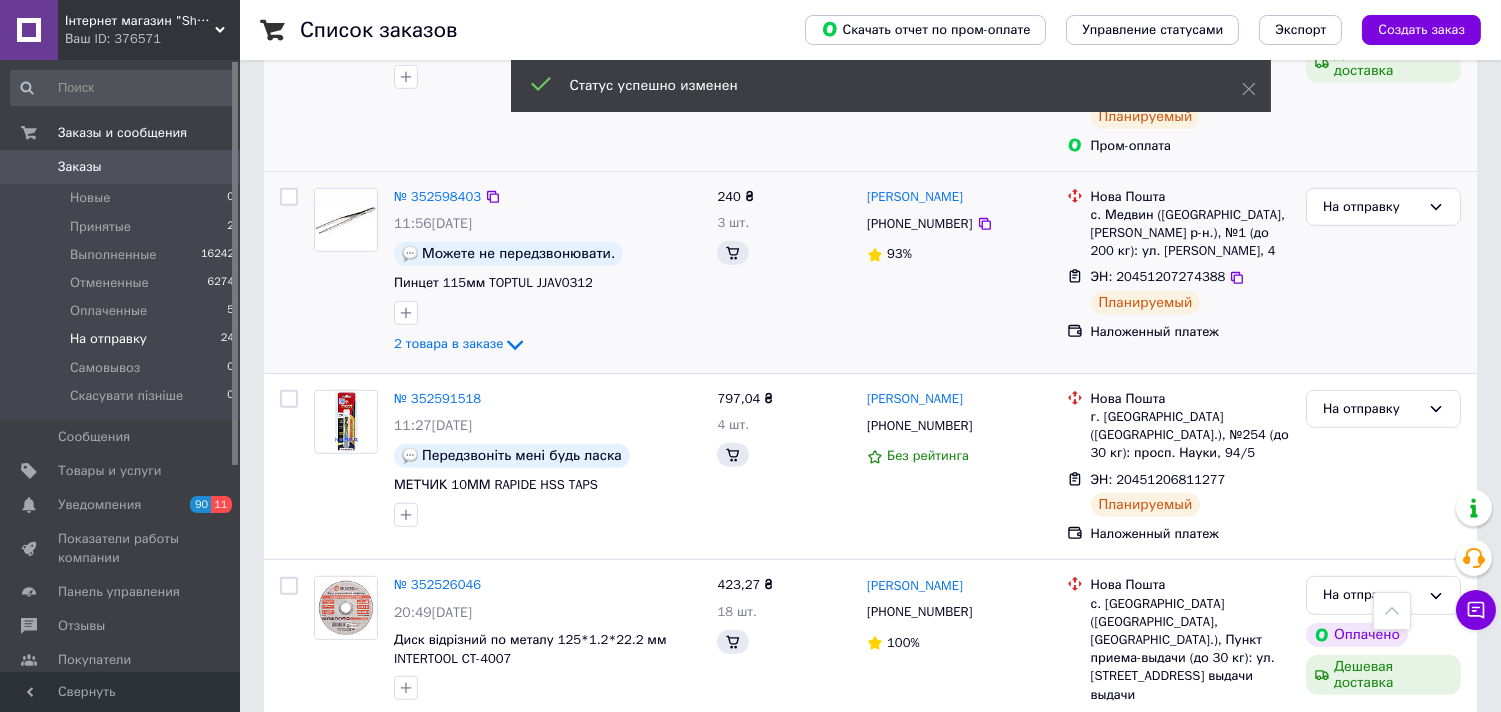 scroll, scrollTop: 2000, scrollLeft: 0, axis: vertical 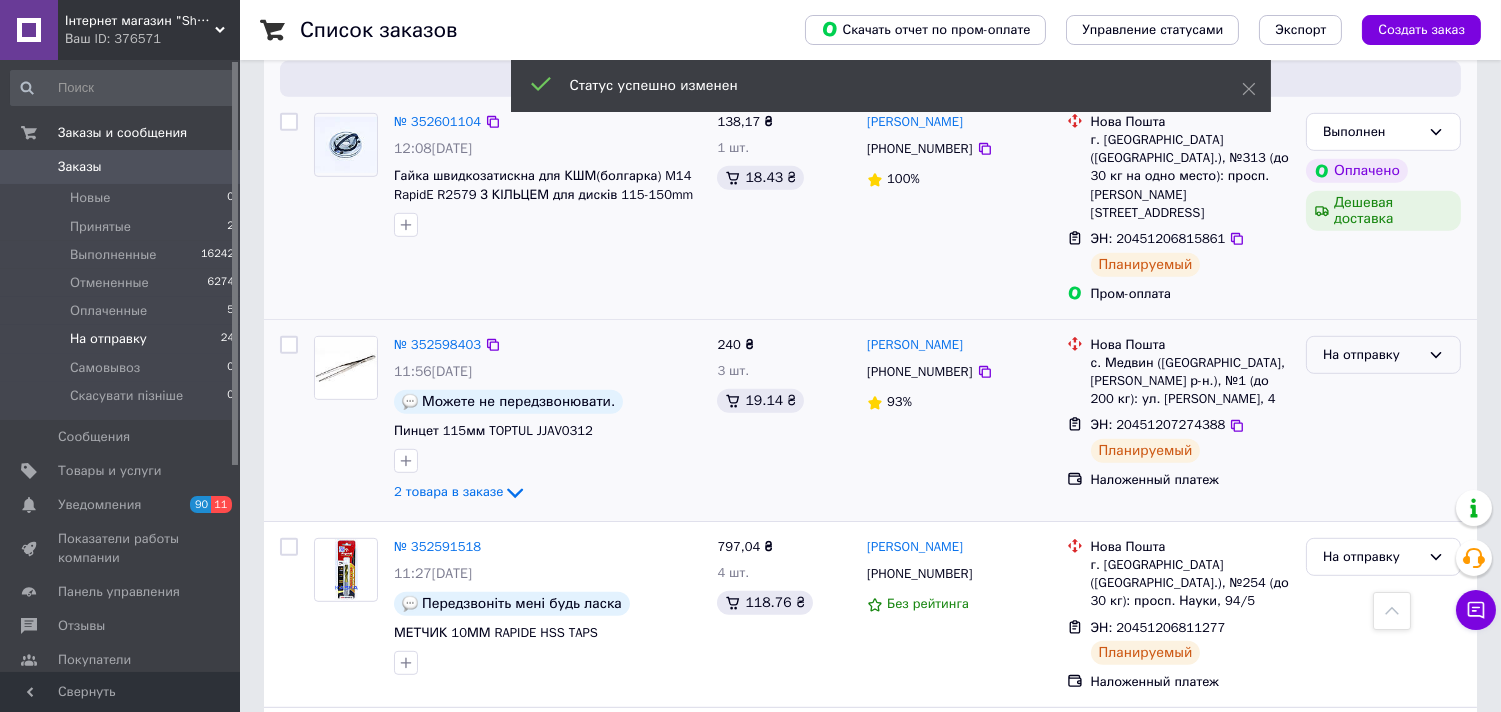 click on "На отправку" at bounding box center (1371, 355) 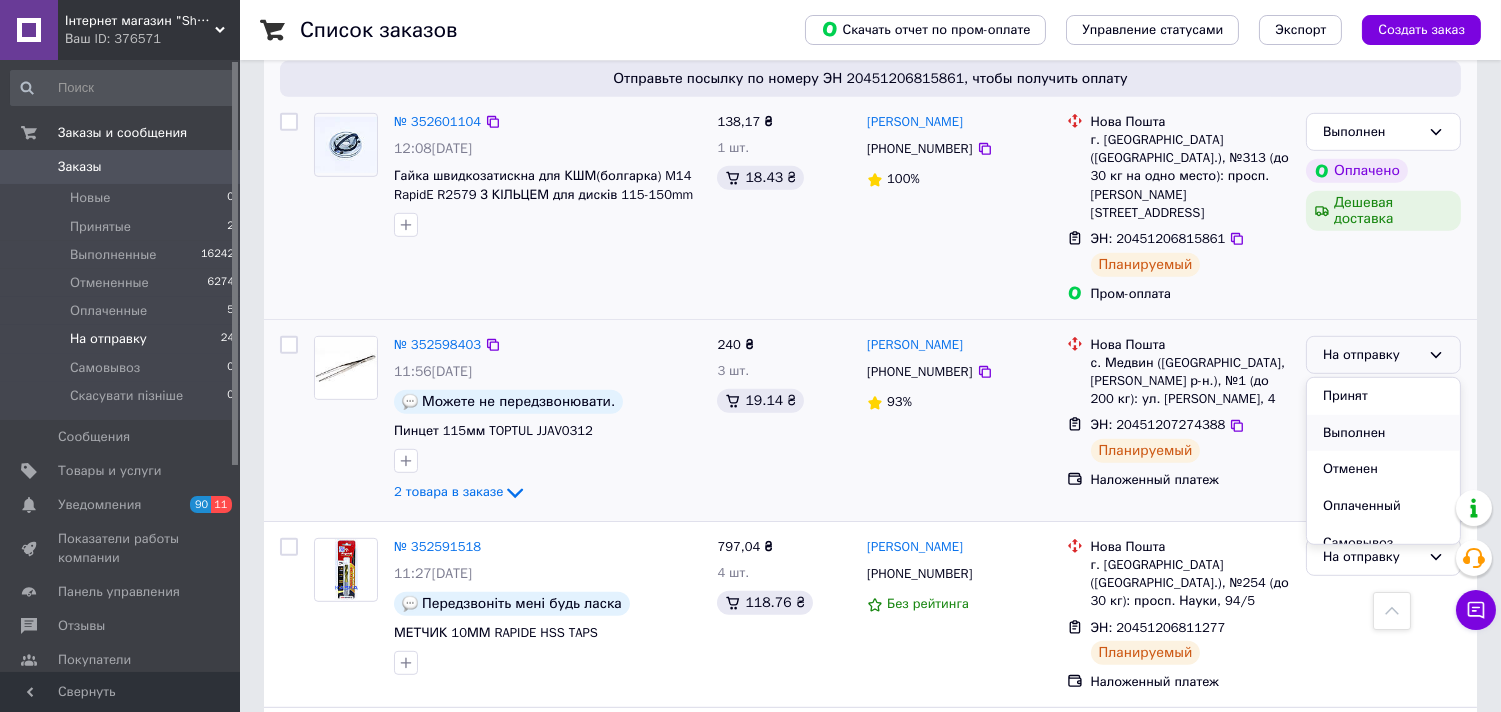 click on "Выполнен" at bounding box center [1383, 433] 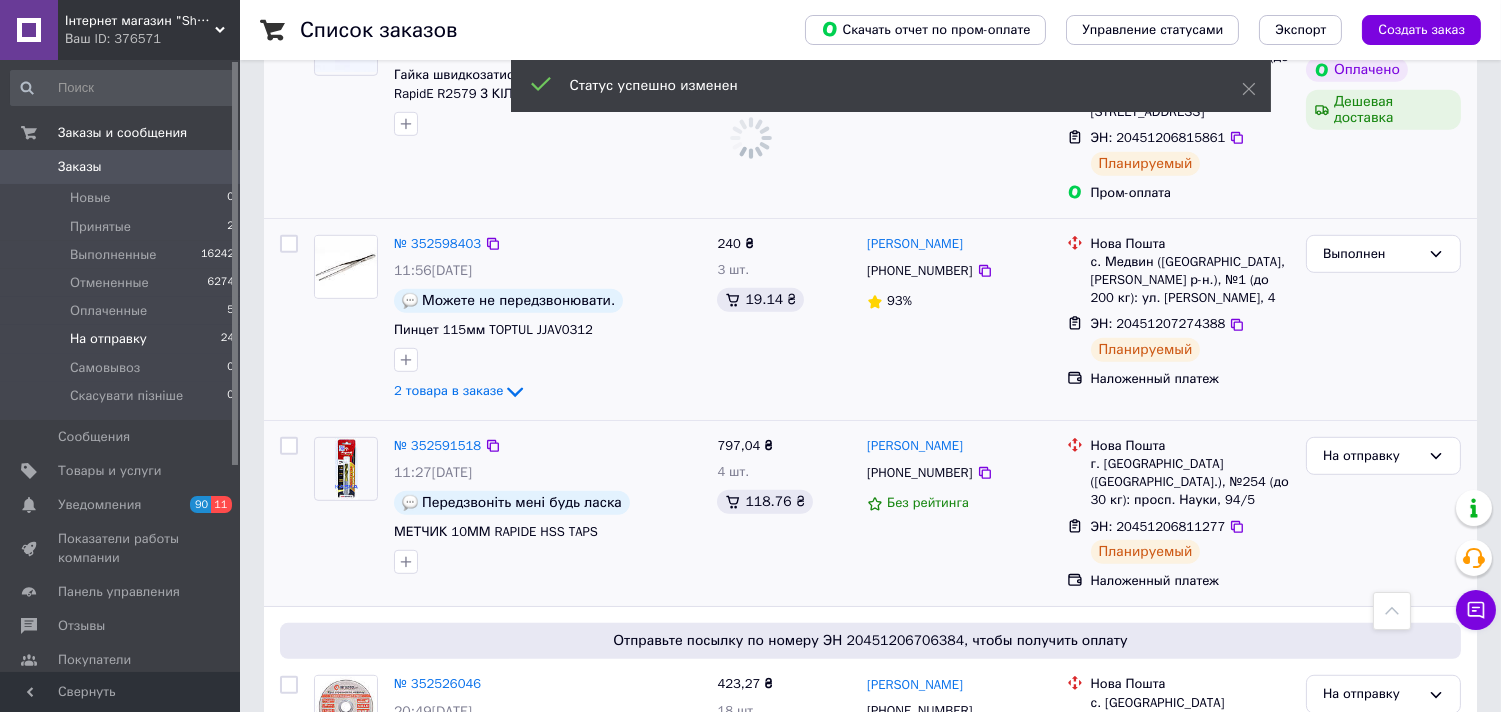 scroll, scrollTop: 2222, scrollLeft: 0, axis: vertical 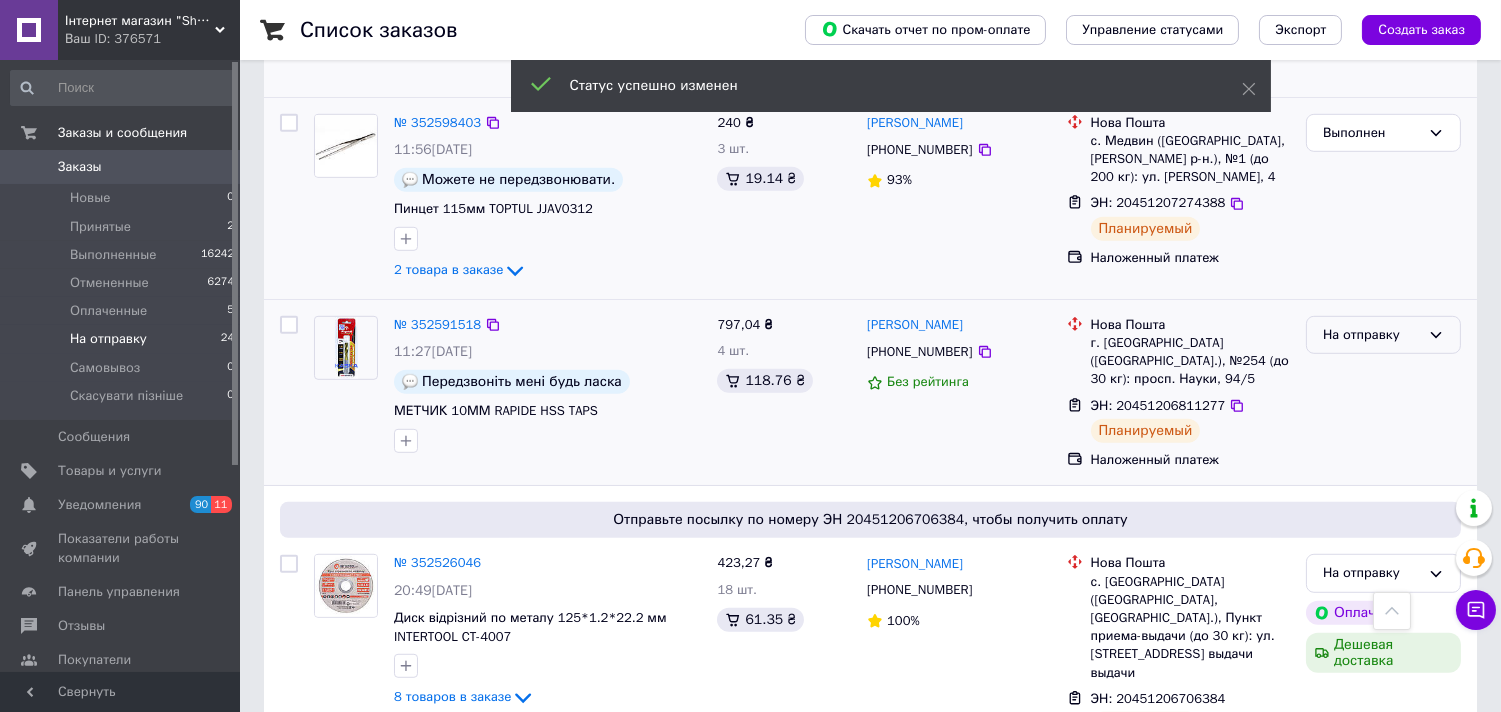click on "На отправку" at bounding box center [1383, 335] 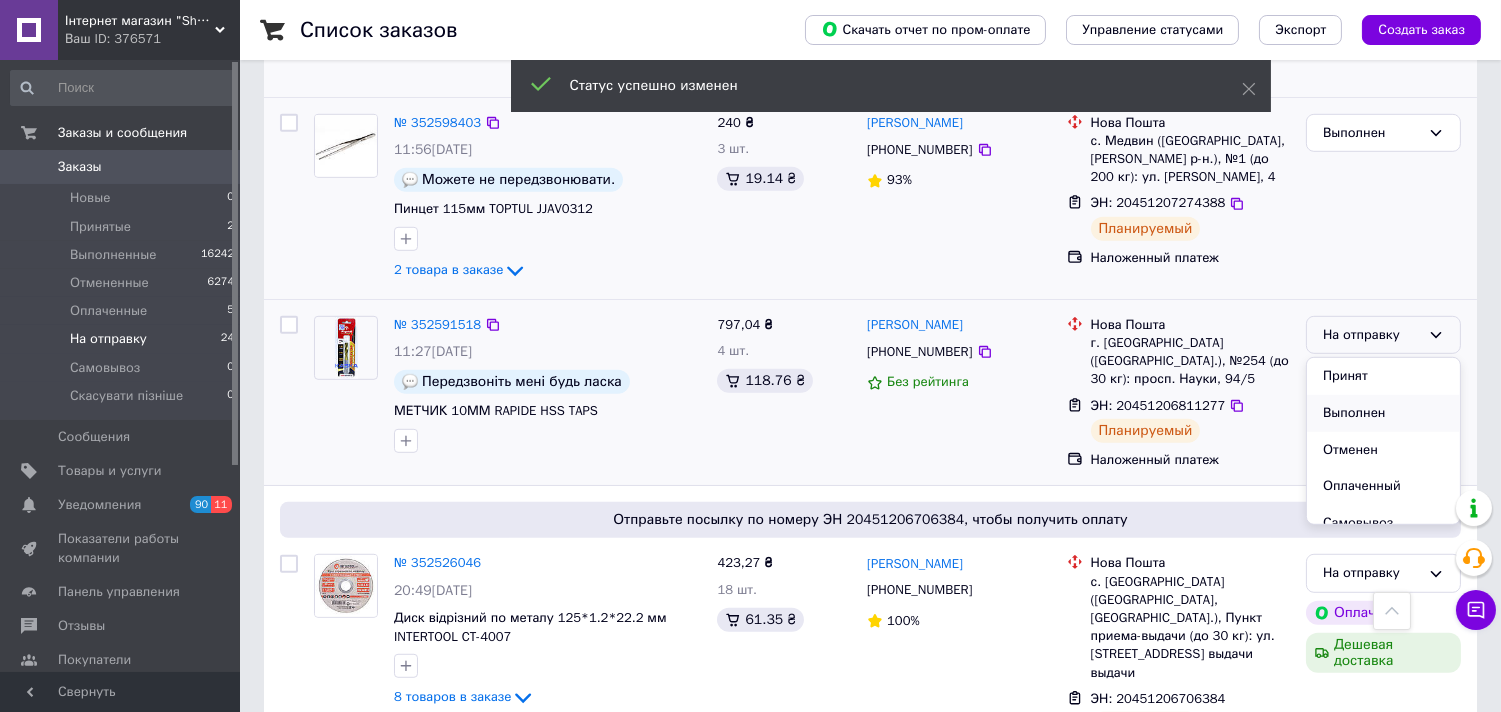 click on "Выполнен" at bounding box center (1383, 413) 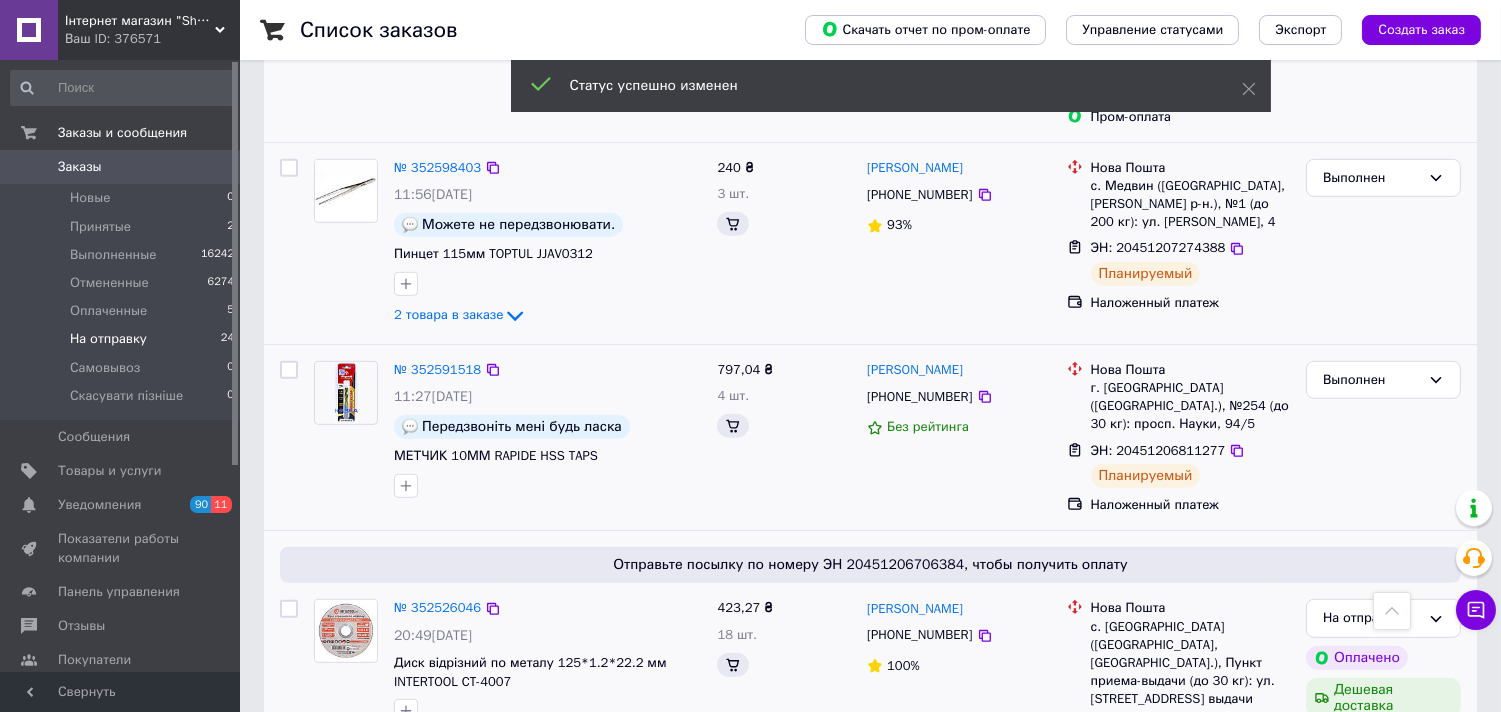scroll, scrollTop: 2333, scrollLeft: 0, axis: vertical 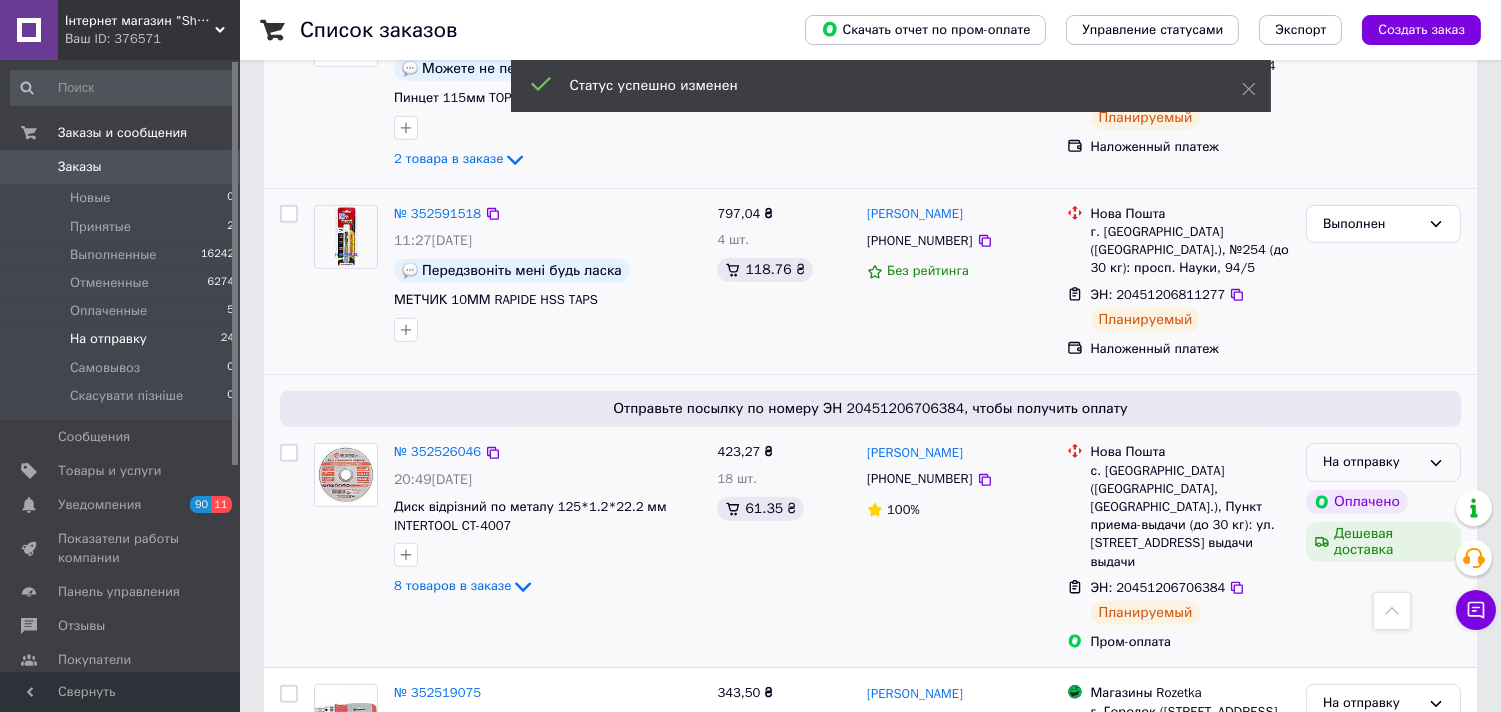 click on "На отправку" at bounding box center [1383, 462] 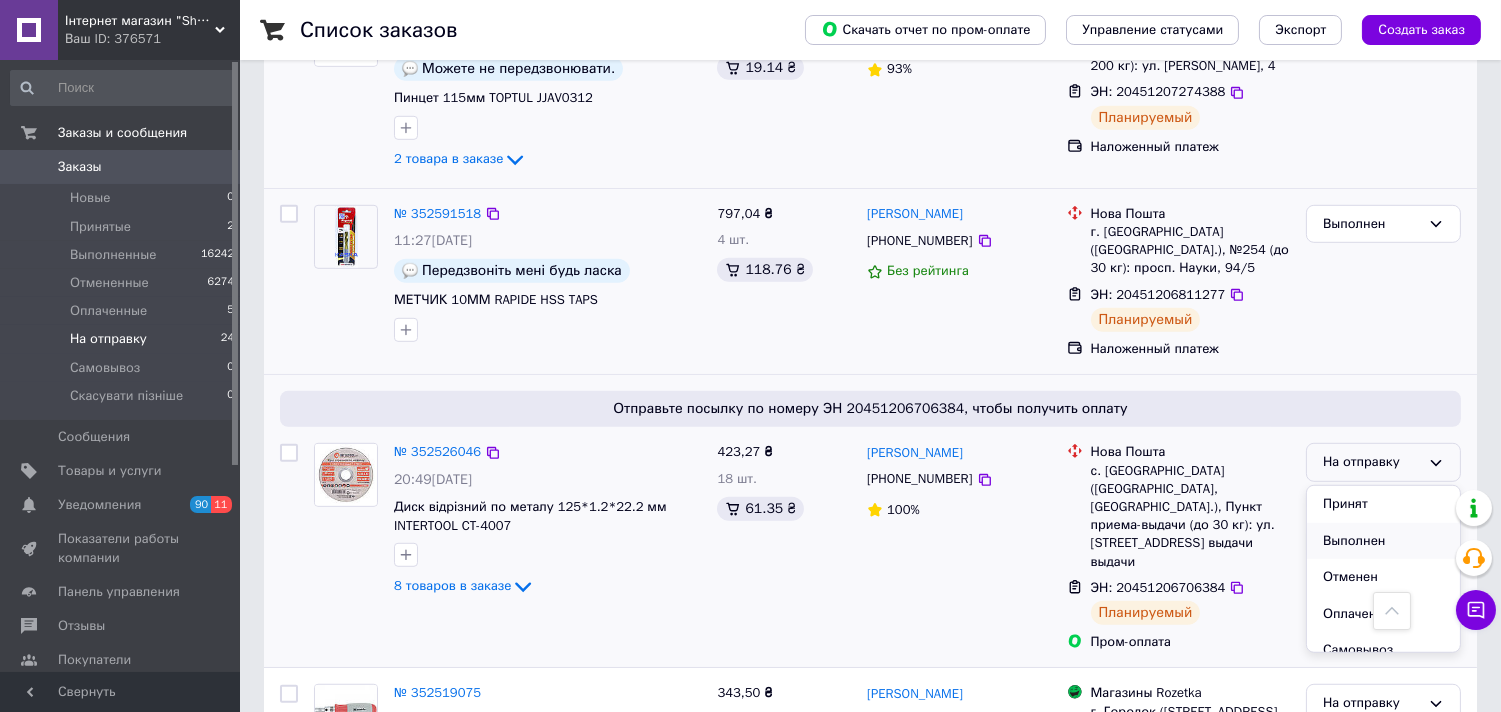 click on "Выполнен" at bounding box center (1383, 541) 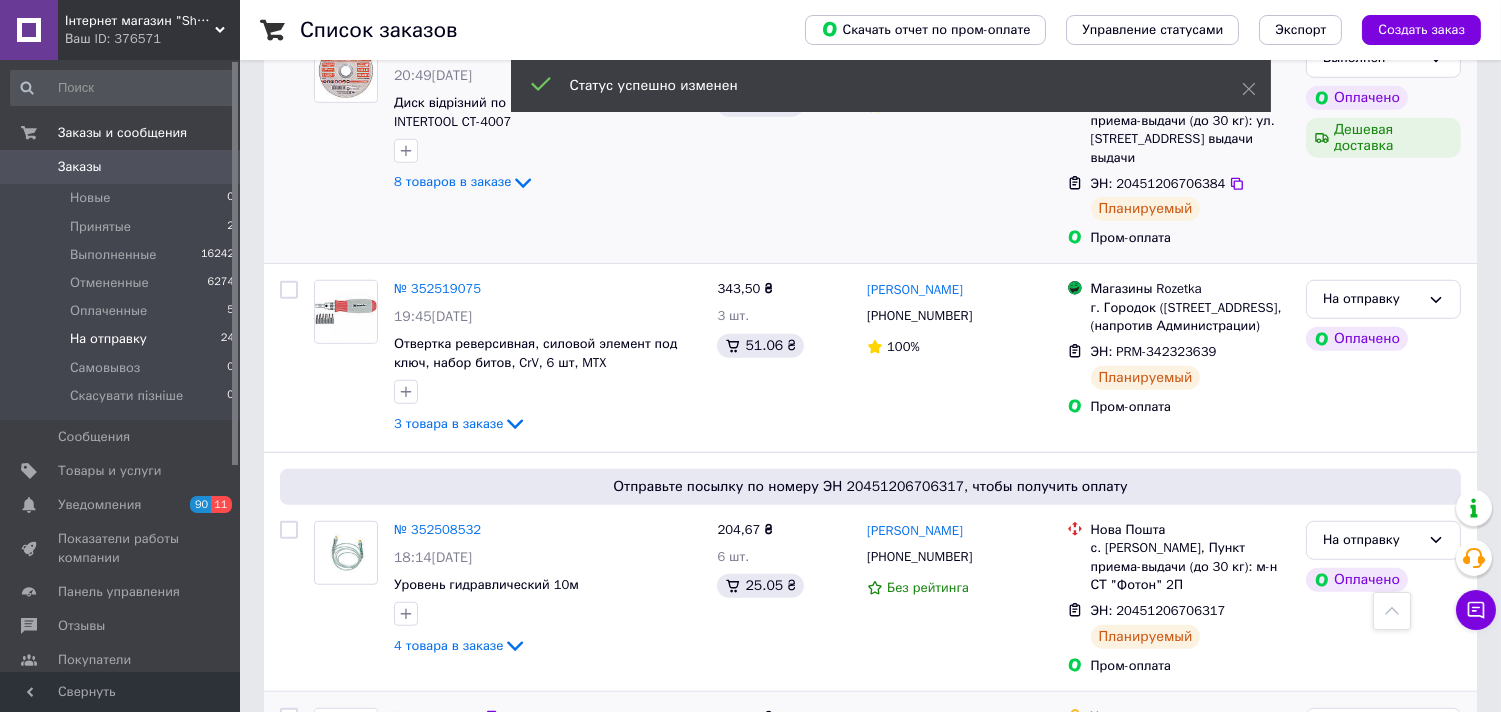 scroll, scrollTop: 2888, scrollLeft: 0, axis: vertical 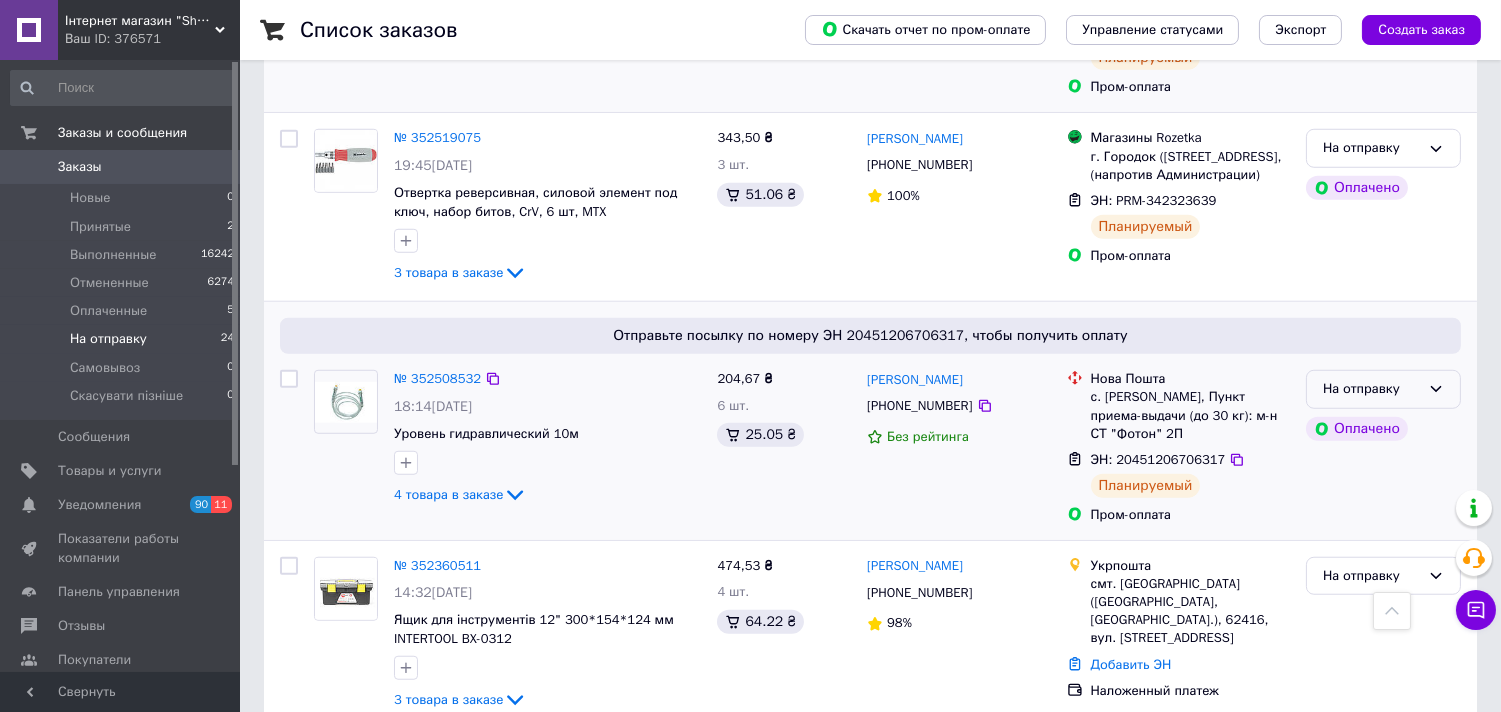 click 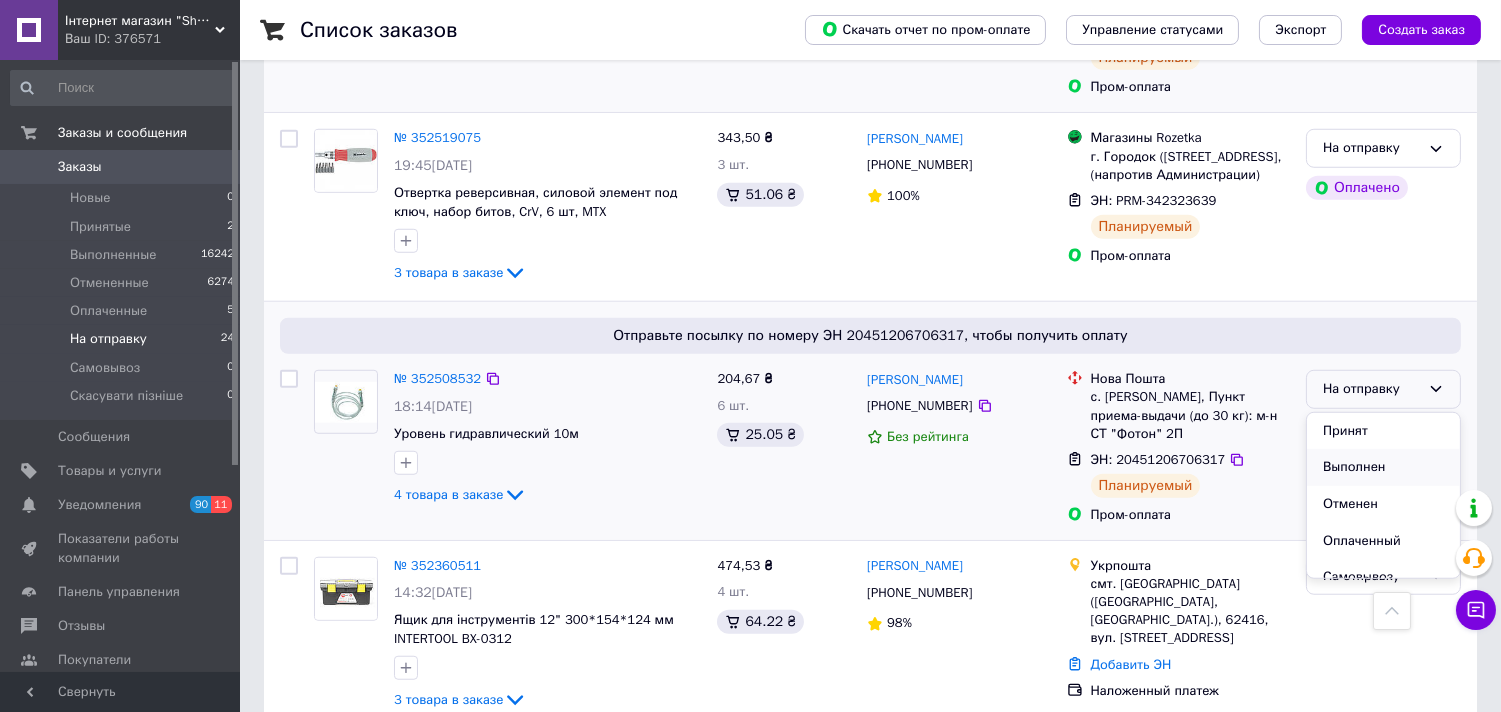 click on "Выполнен" at bounding box center [1383, 467] 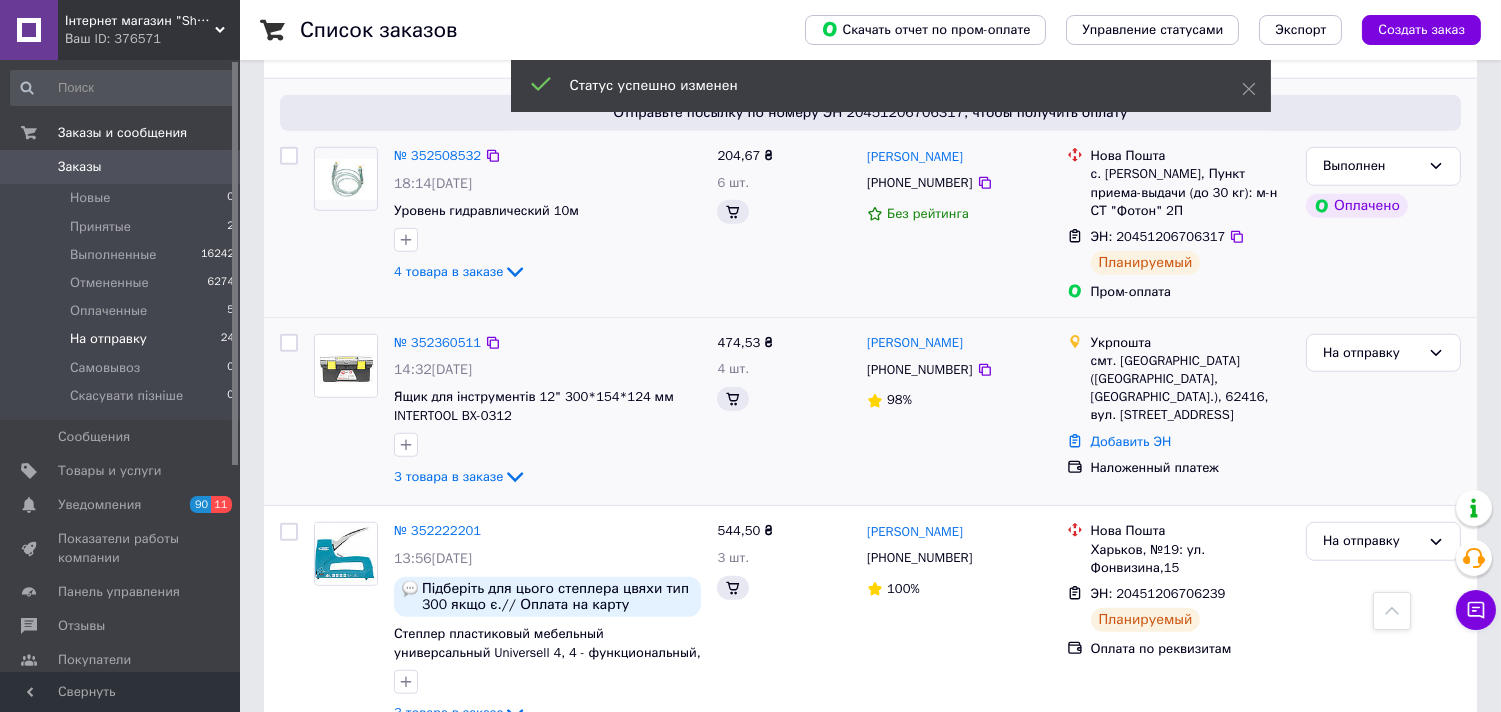 scroll, scrollTop: 3222, scrollLeft: 0, axis: vertical 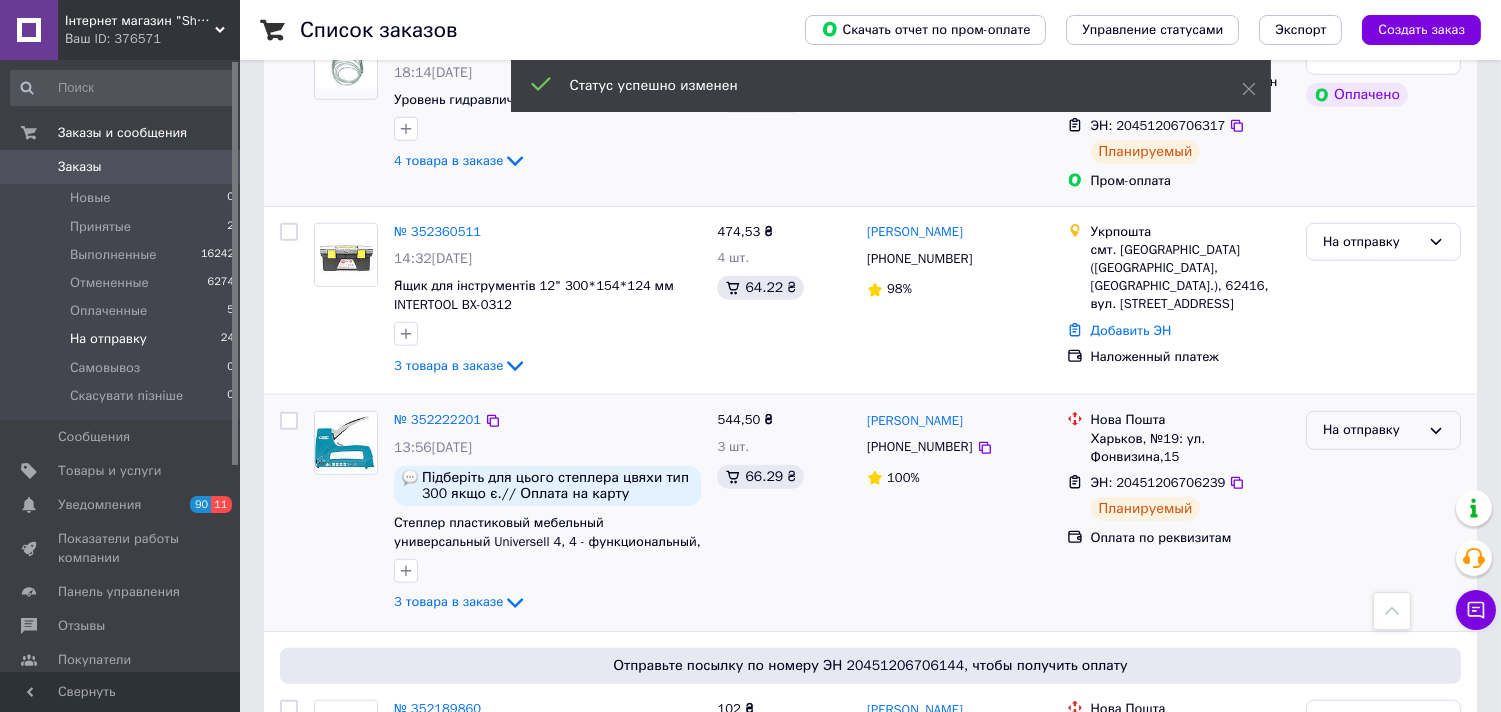 click 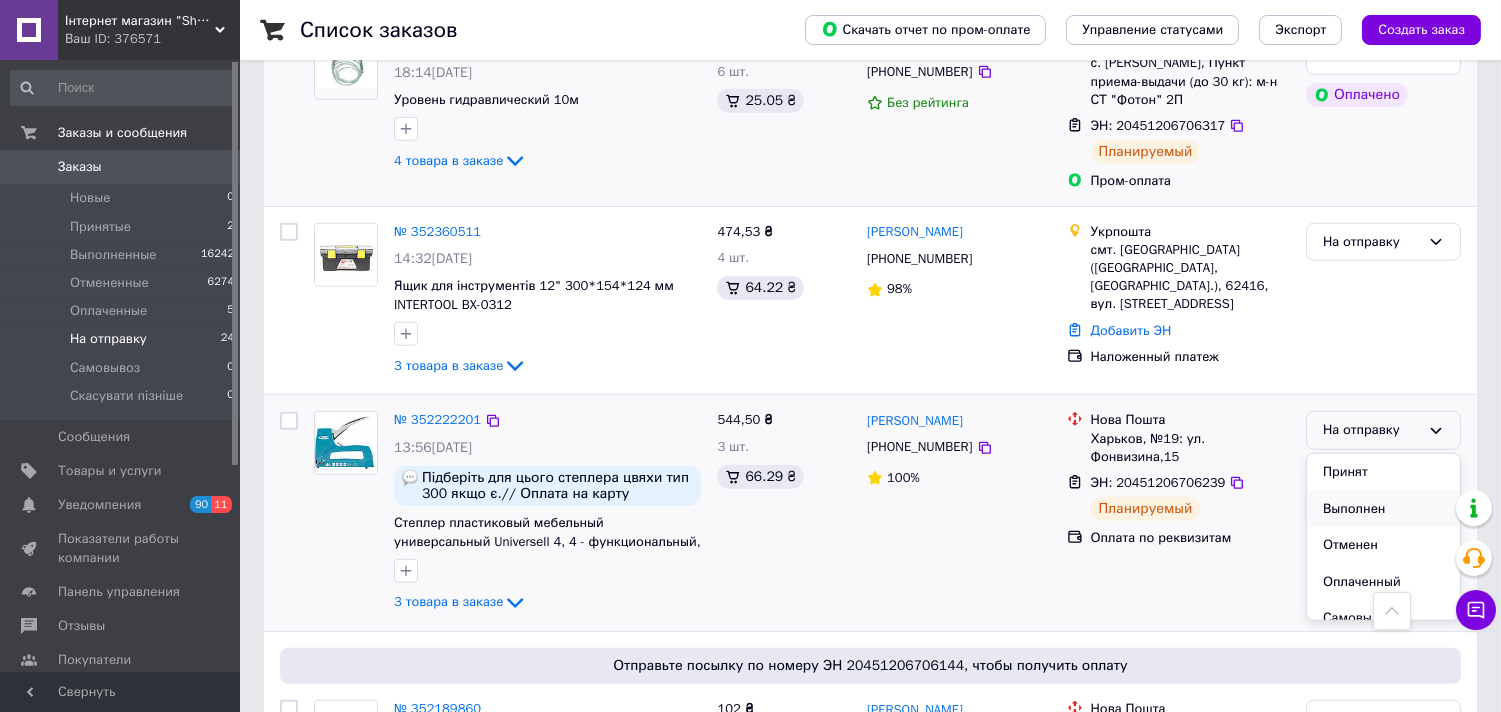 click on "Выполнен" at bounding box center [1383, 509] 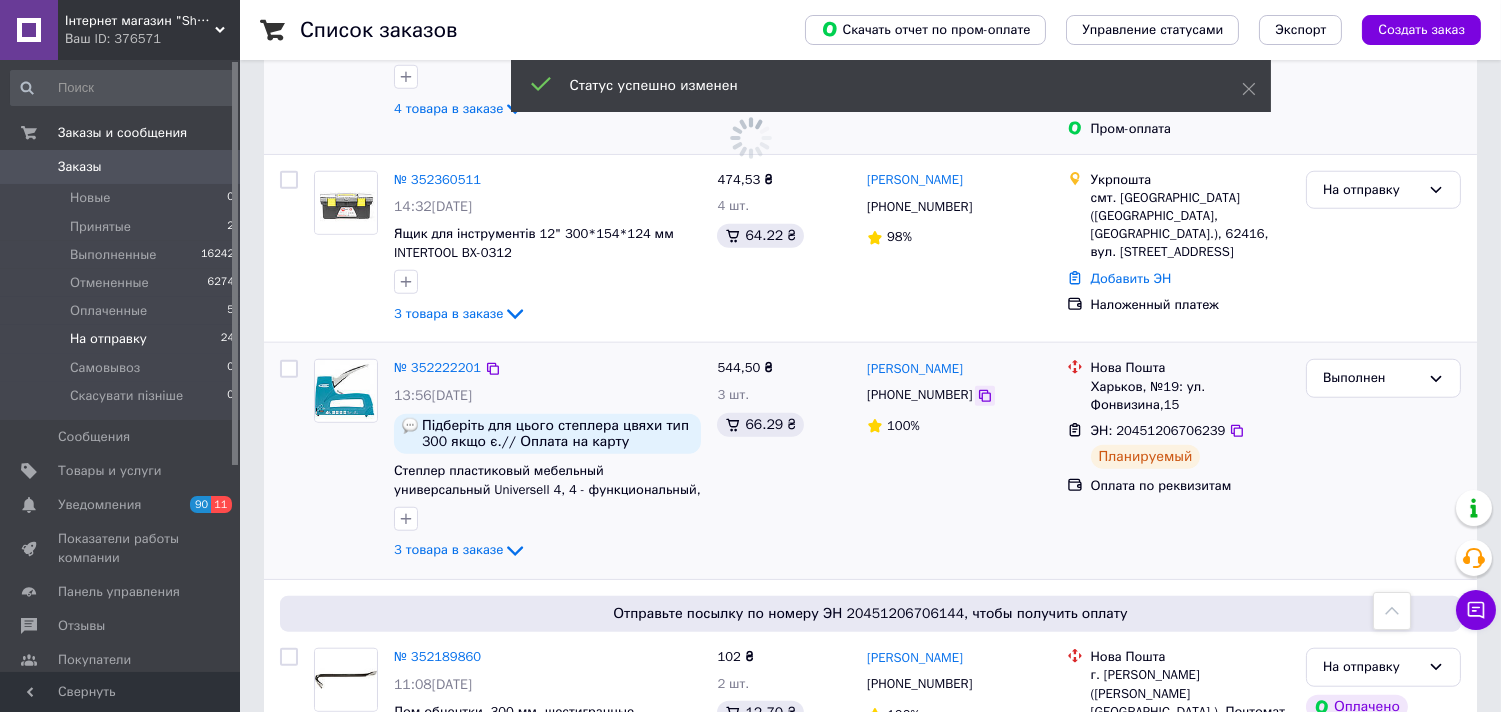 scroll, scrollTop: 3292, scrollLeft: 0, axis: vertical 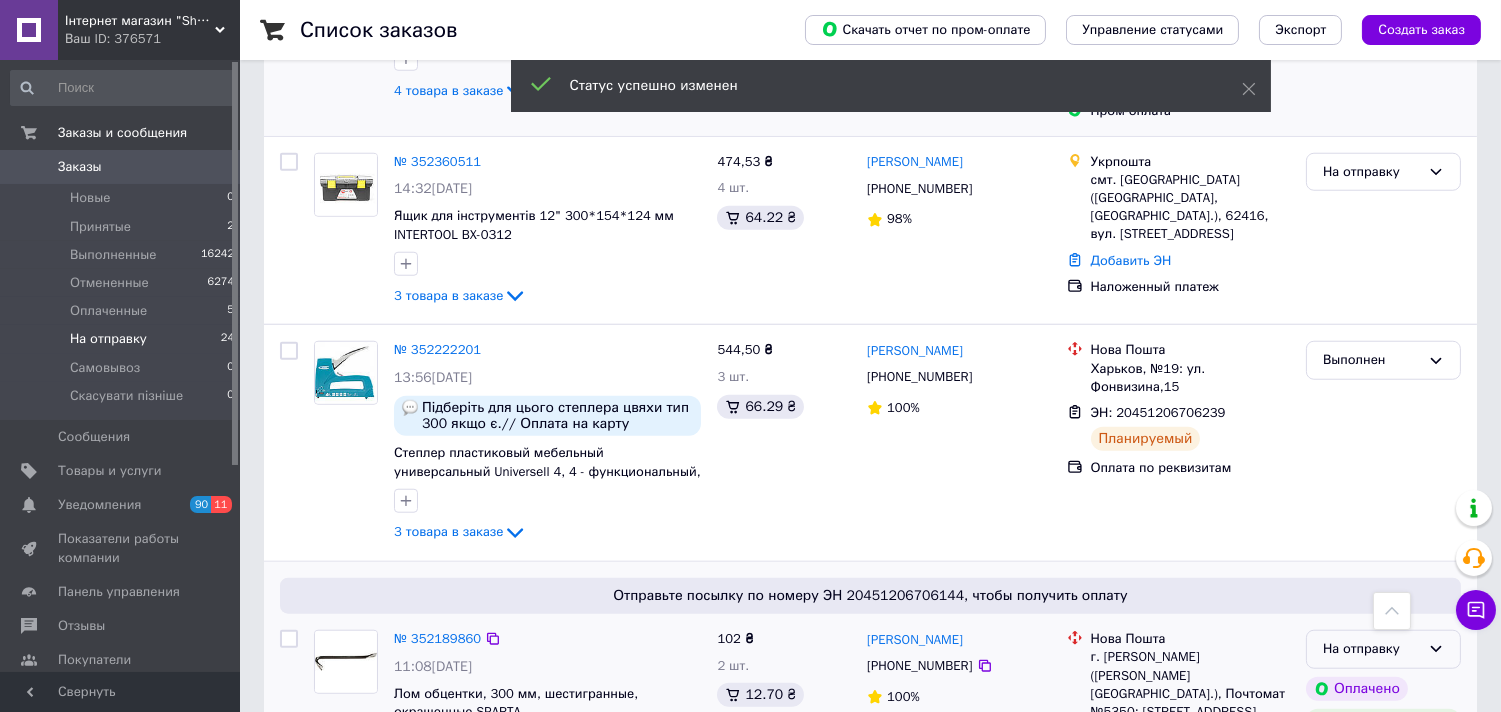 click on "На отправку" at bounding box center [1371, 649] 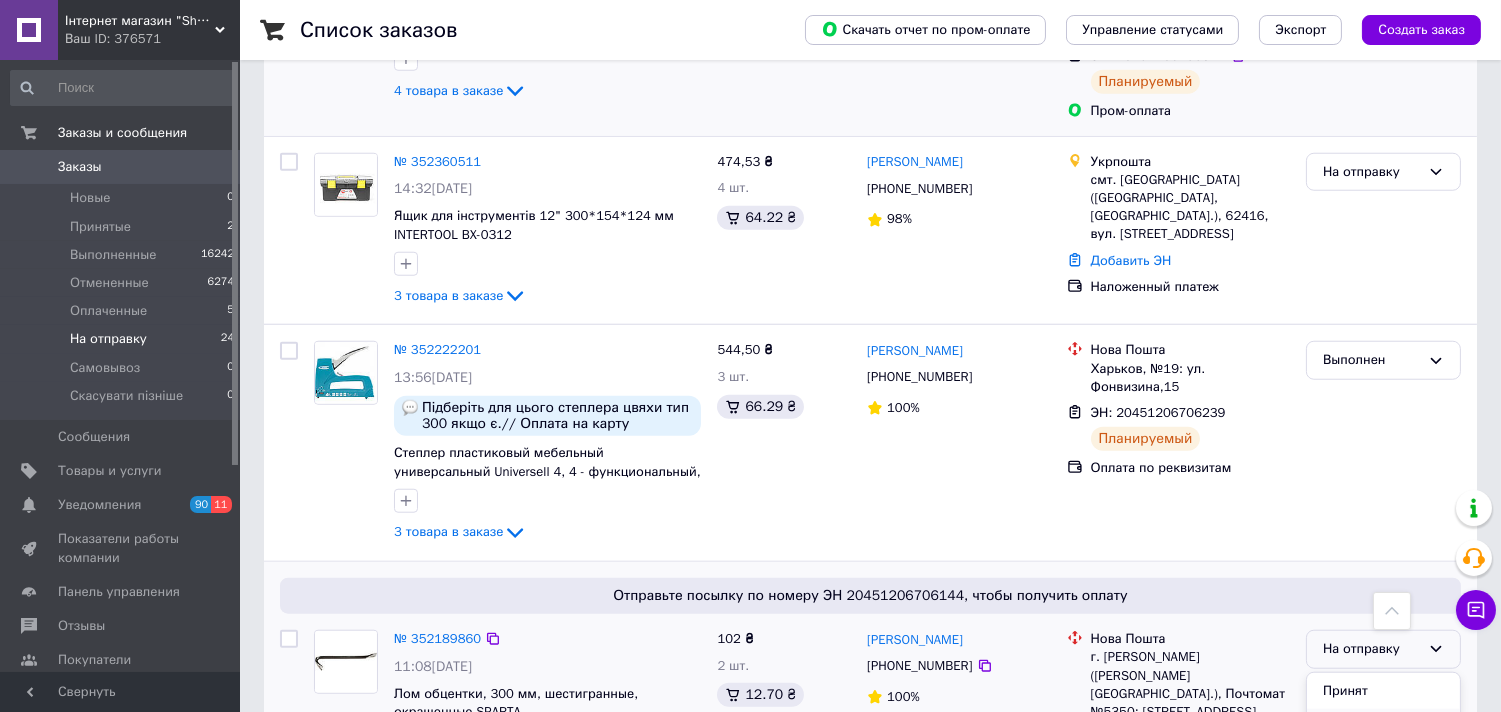 click on "Выполнен" at bounding box center [1383, 727] 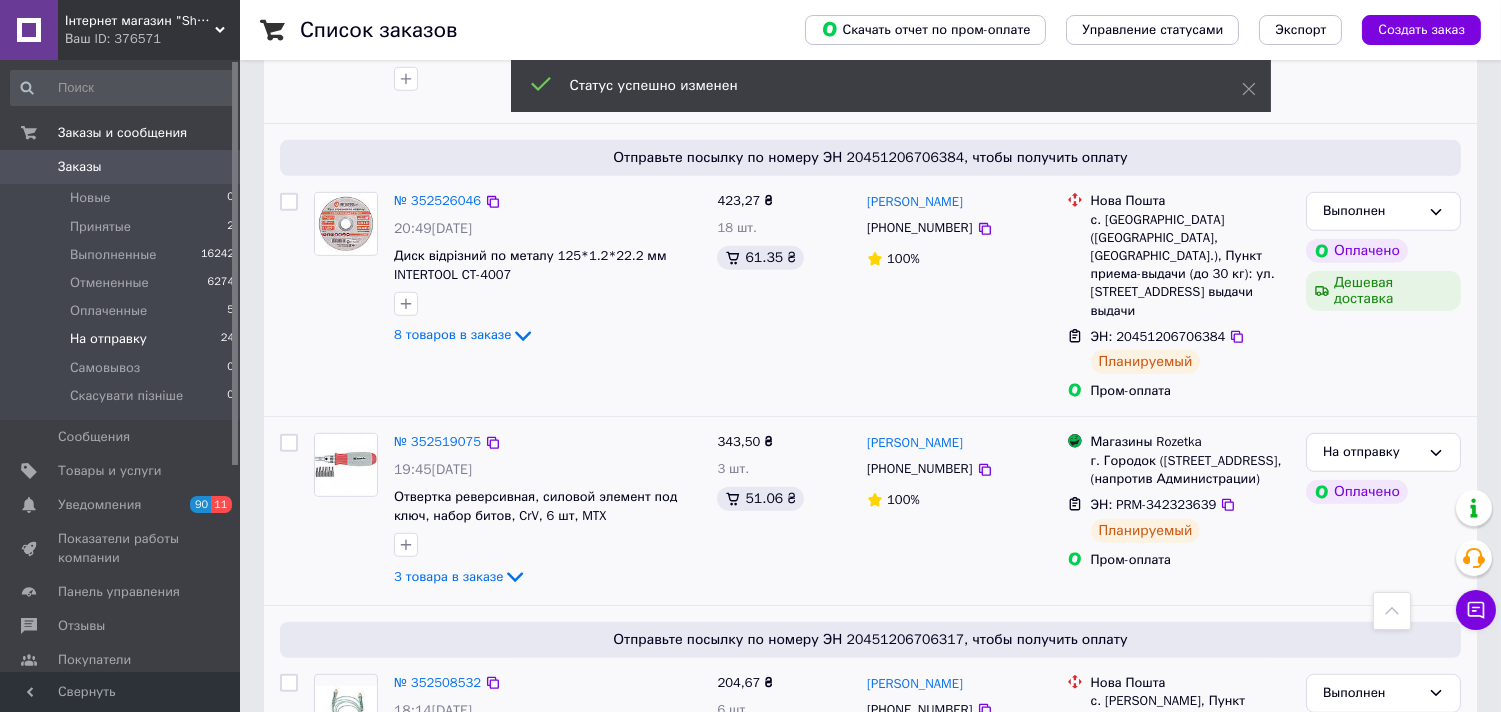 scroll, scrollTop: 2424, scrollLeft: 0, axis: vertical 